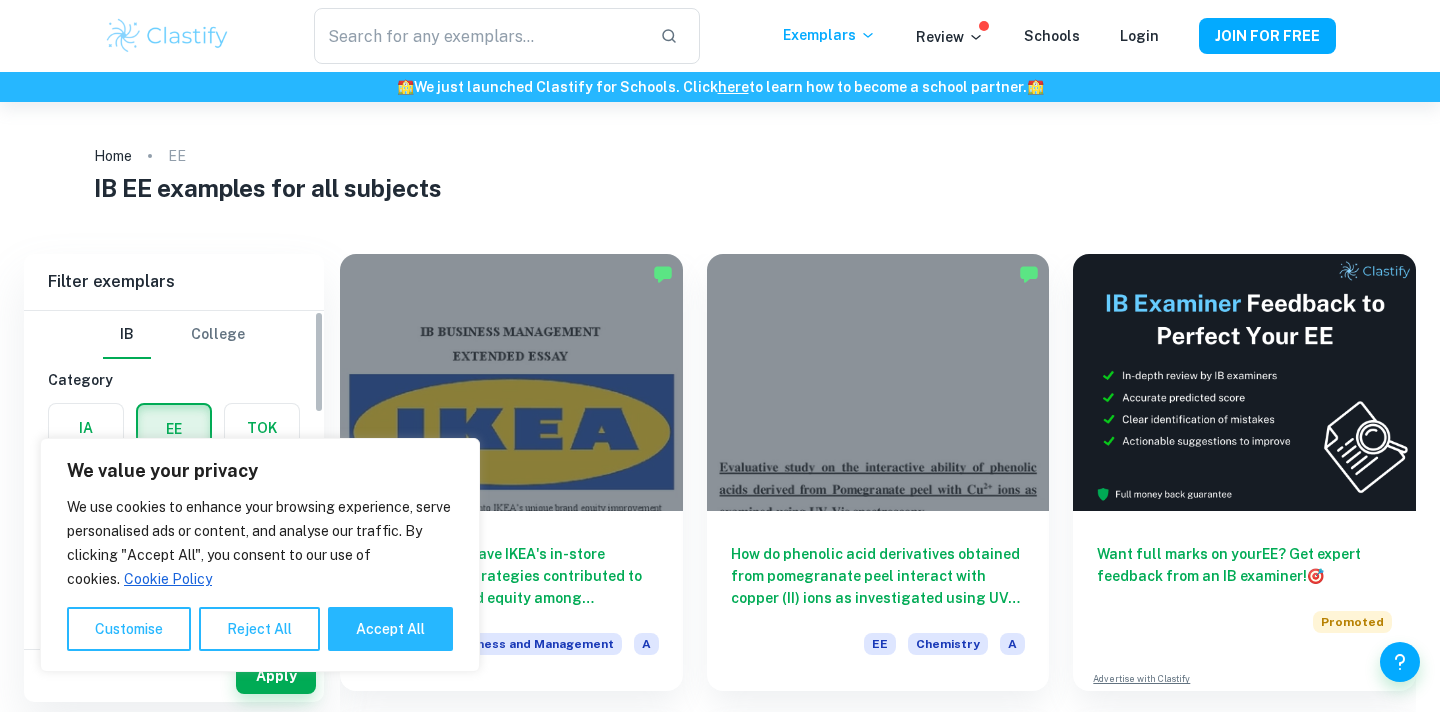 scroll, scrollTop: 0, scrollLeft: 0, axis: both 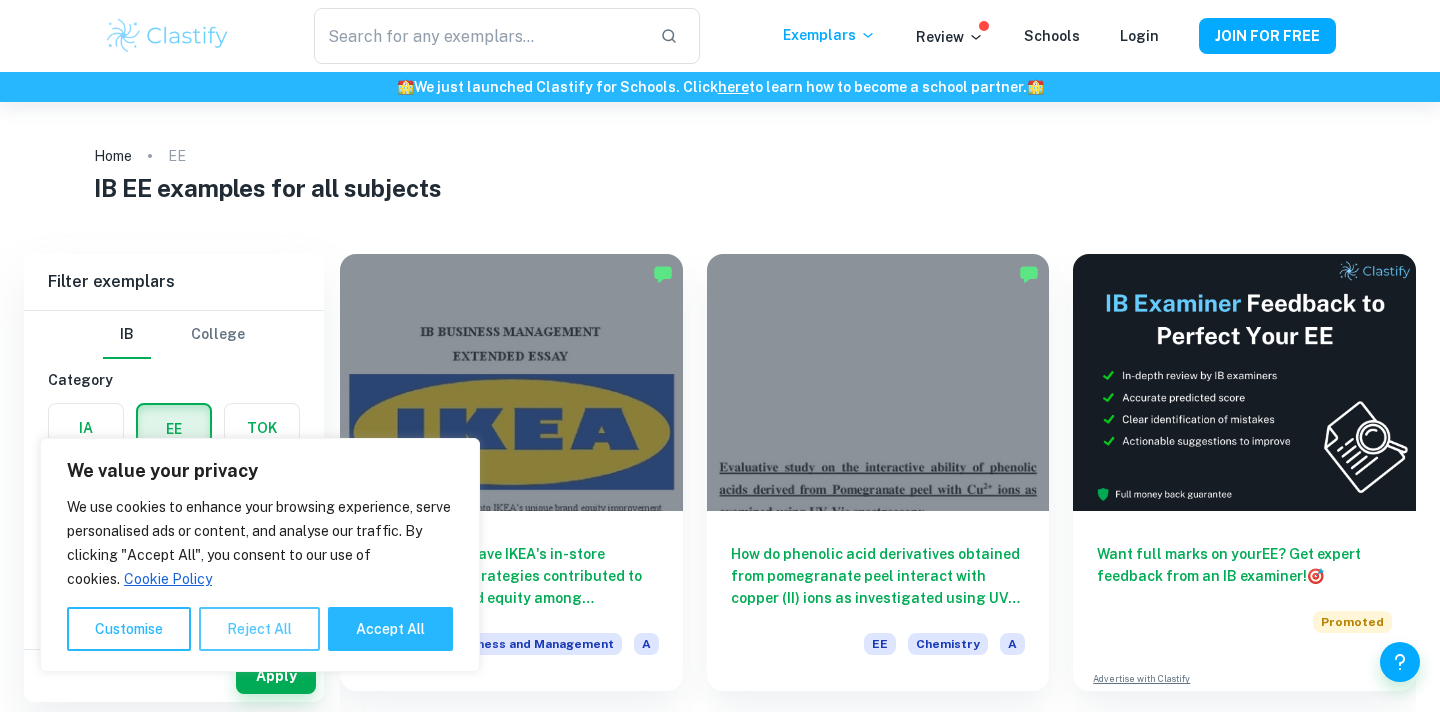 click on "Reject All" at bounding box center (259, 629) 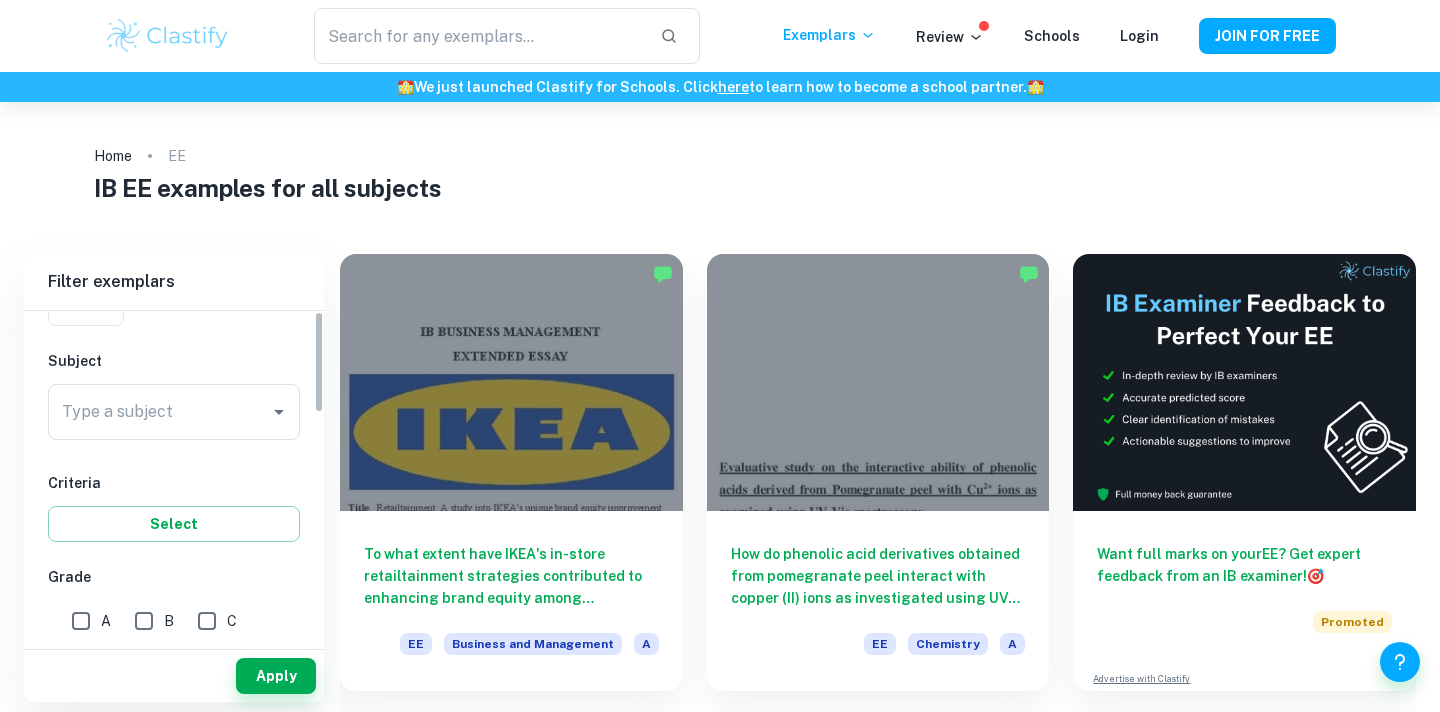 scroll, scrollTop: 0, scrollLeft: 0, axis: both 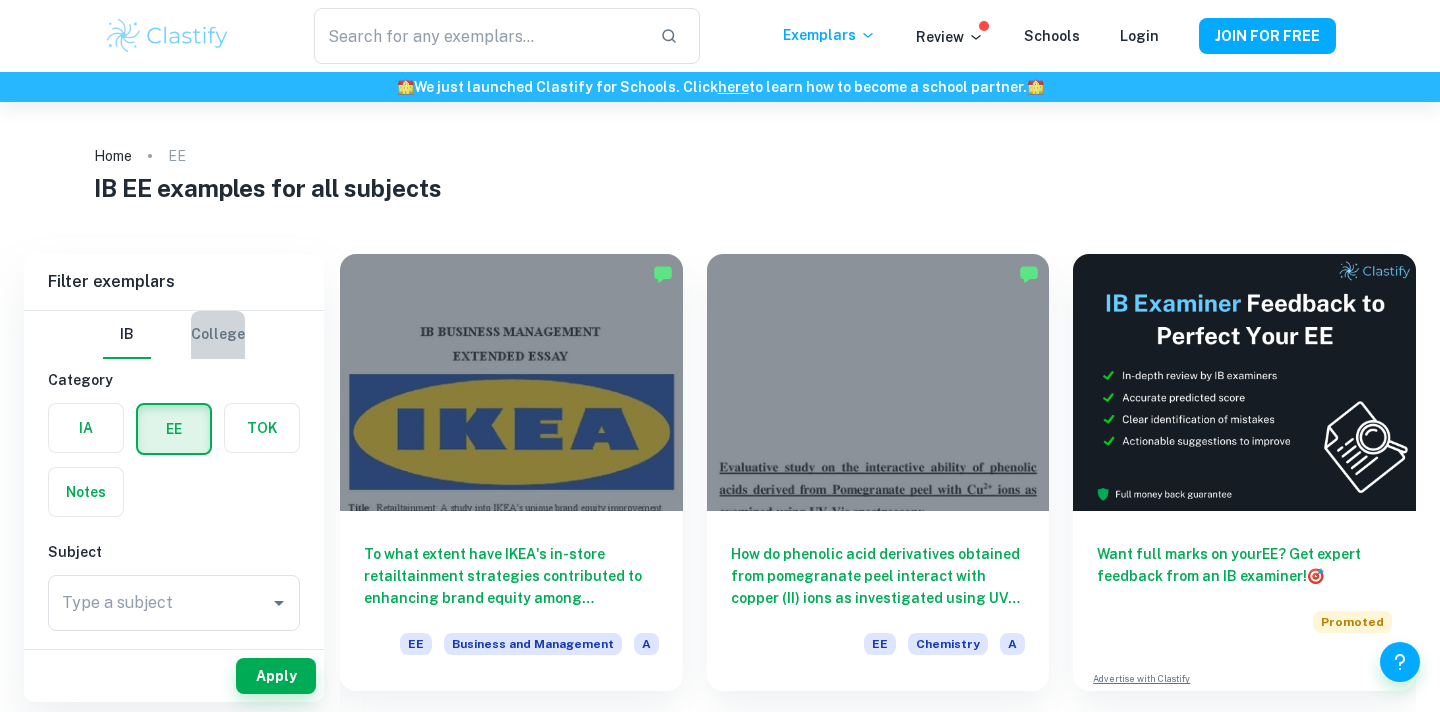 click on "College" at bounding box center (218, 335) 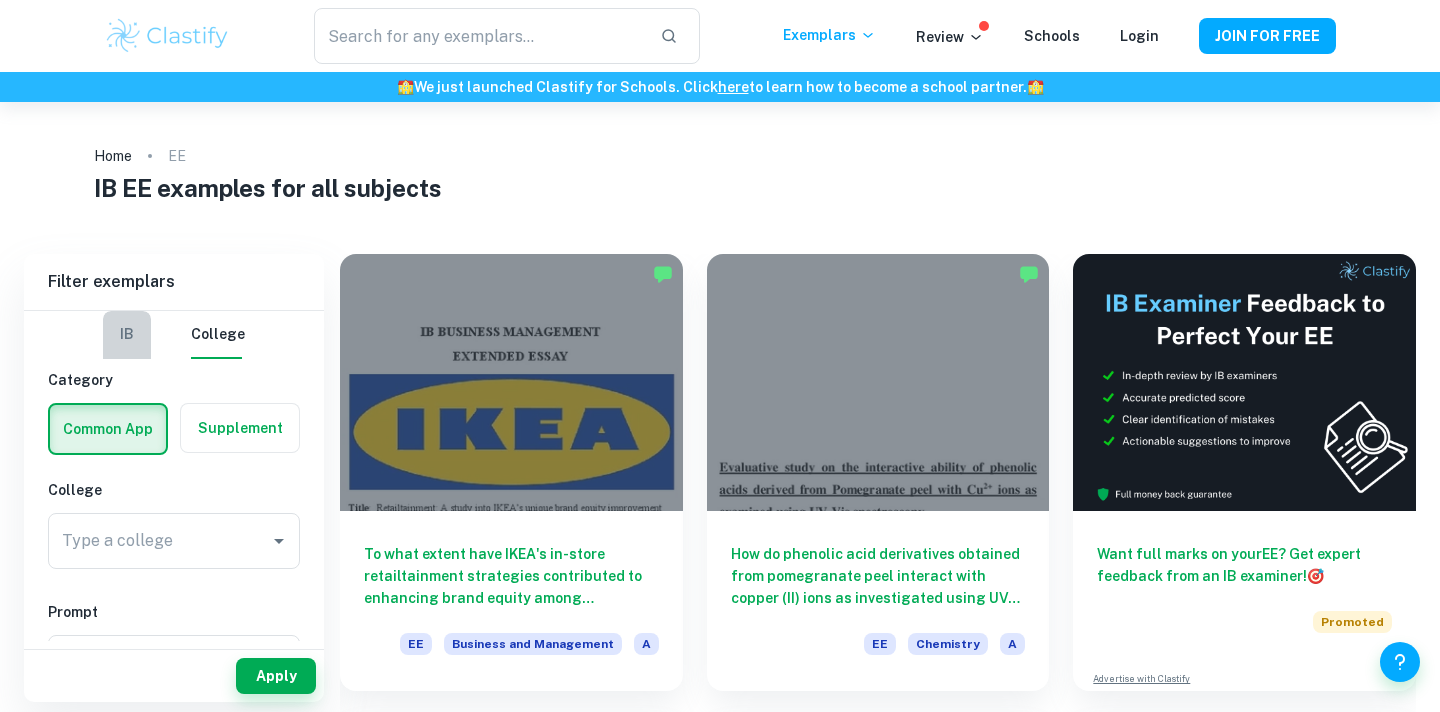 click on "IB" at bounding box center (127, 335) 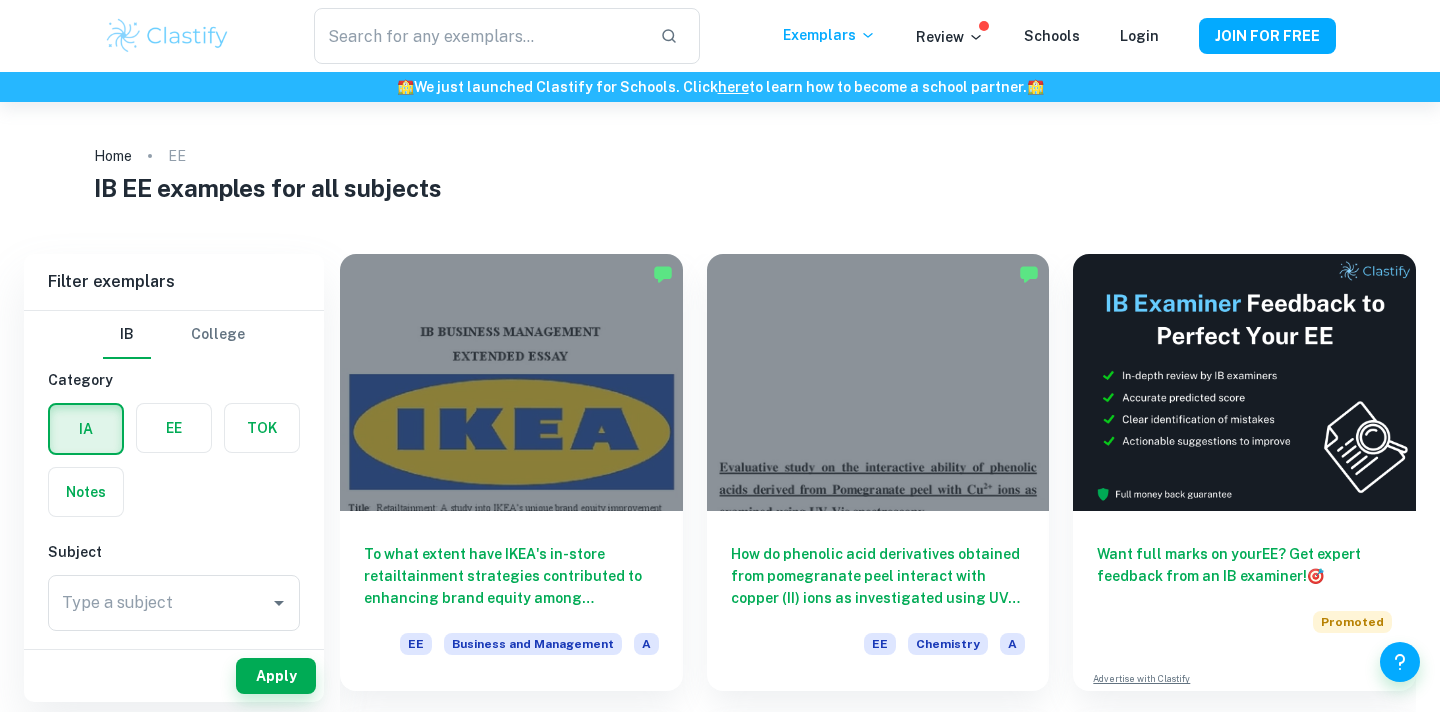 click on "College" at bounding box center [218, 335] 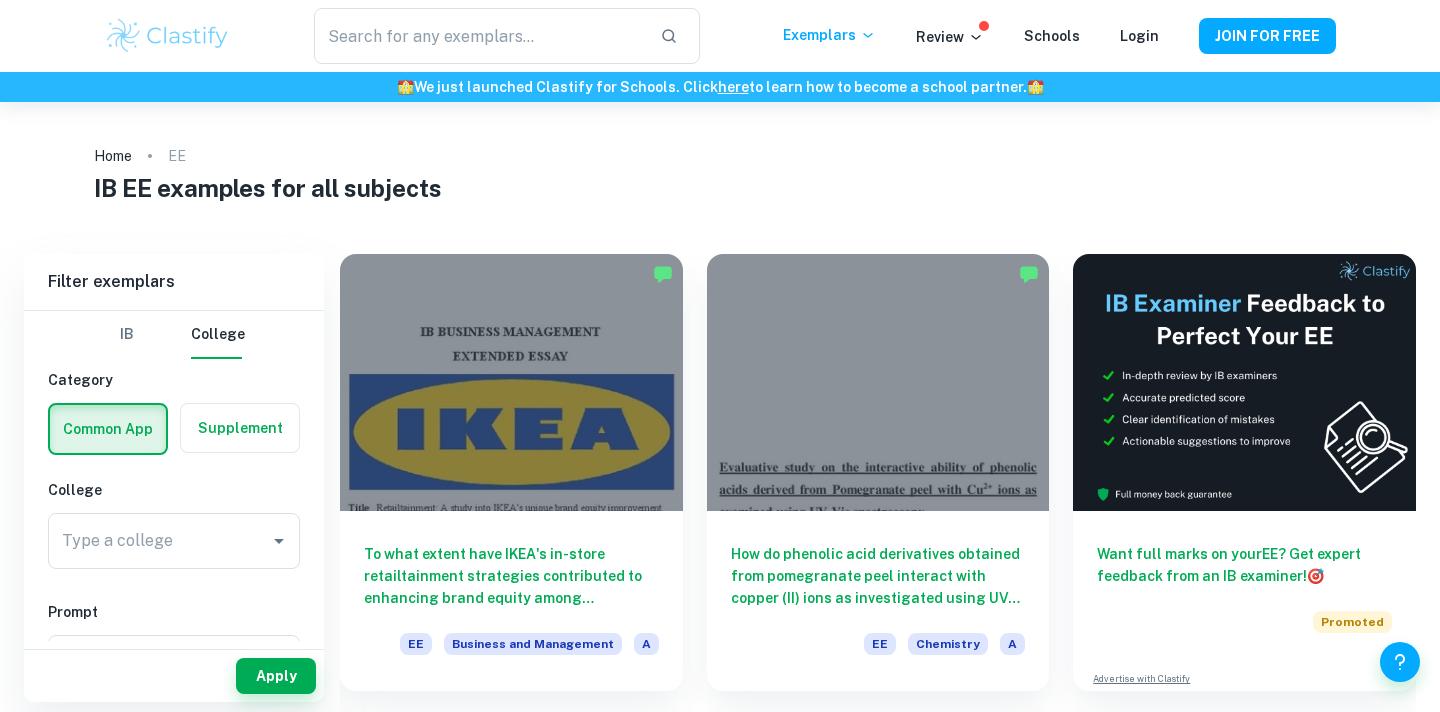 click at bounding box center [108, 429] 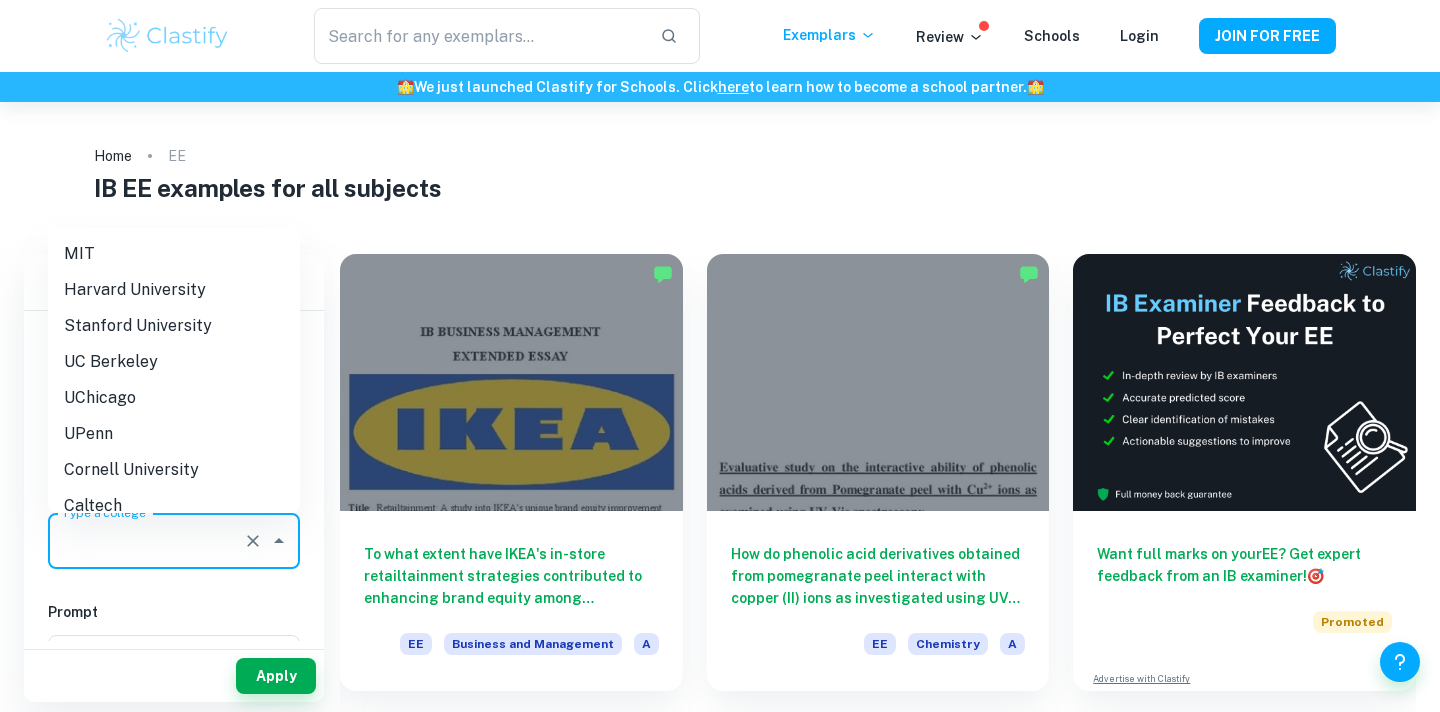 click on "Type a college" at bounding box center [146, 541] 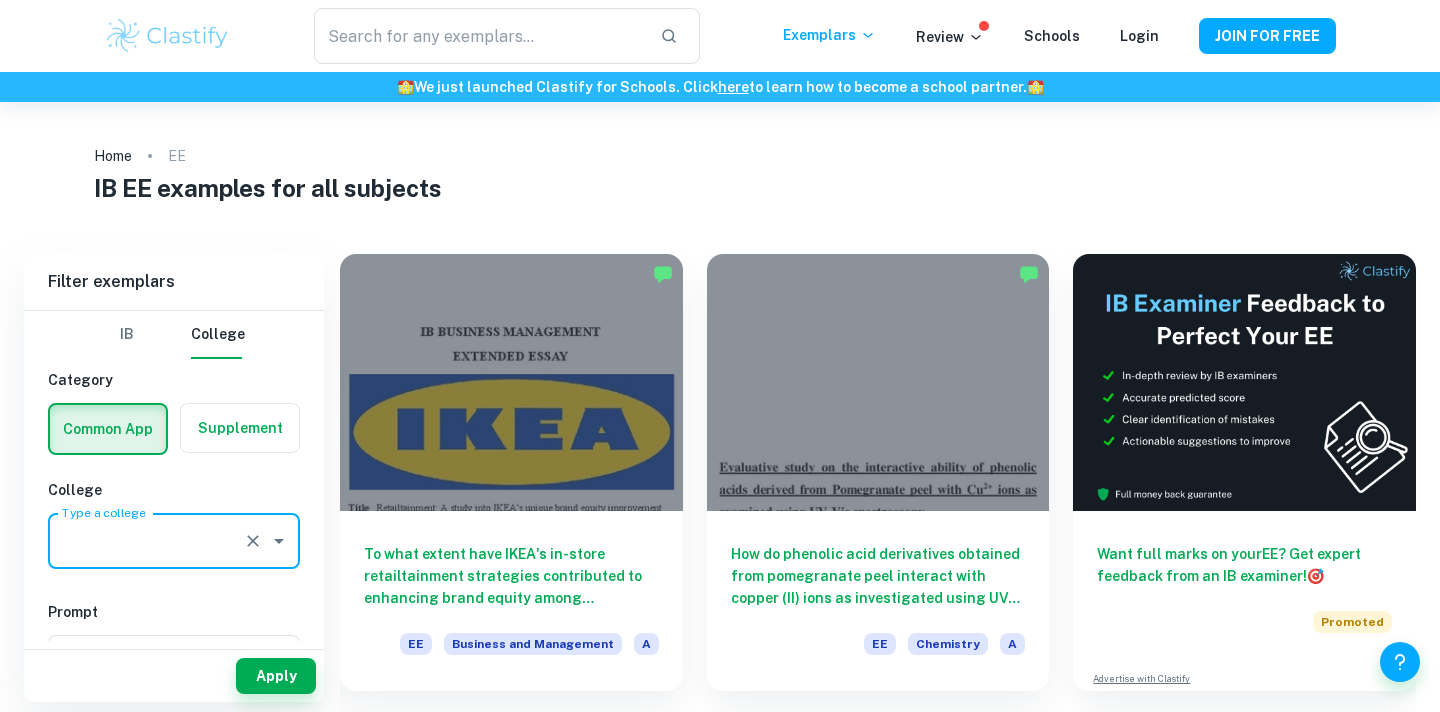 click on "Type a college" at bounding box center [146, 541] 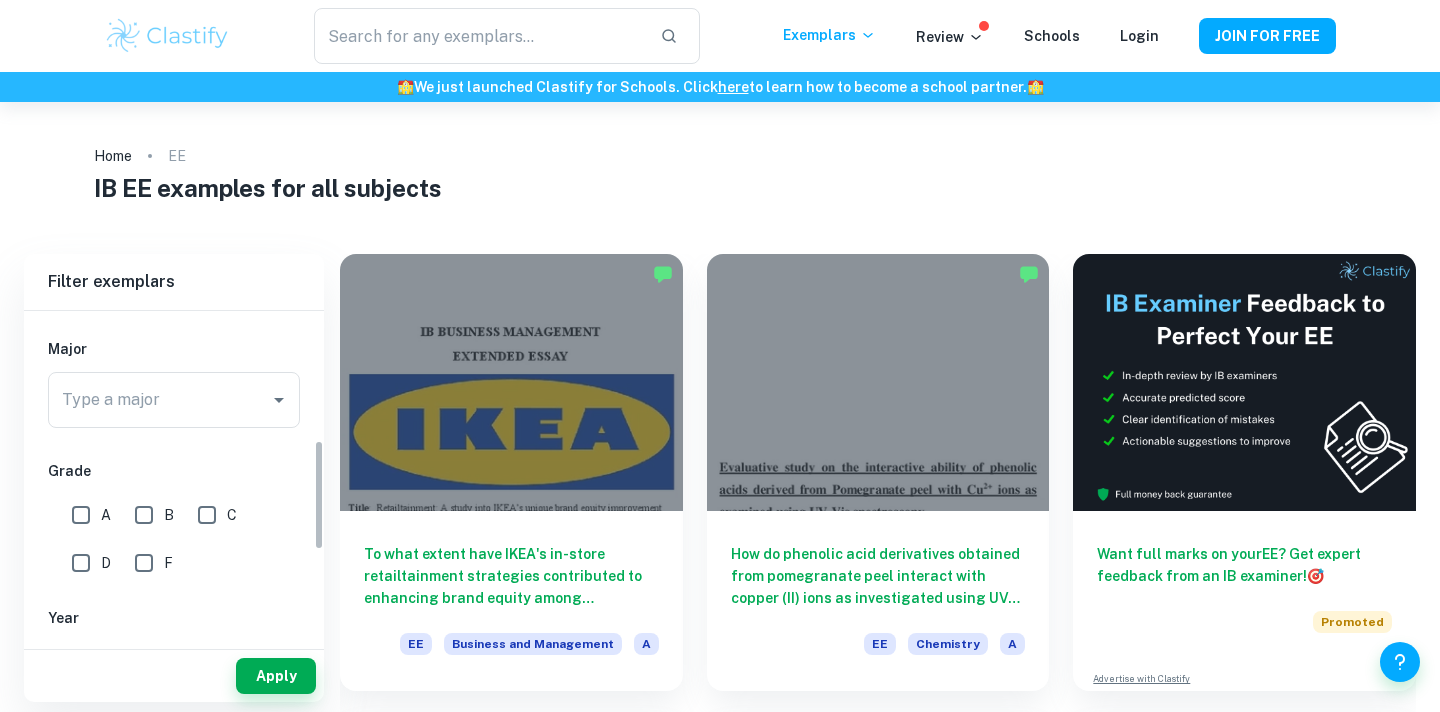 scroll, scrollTop: 0, scrollLeft: 0, axis: both 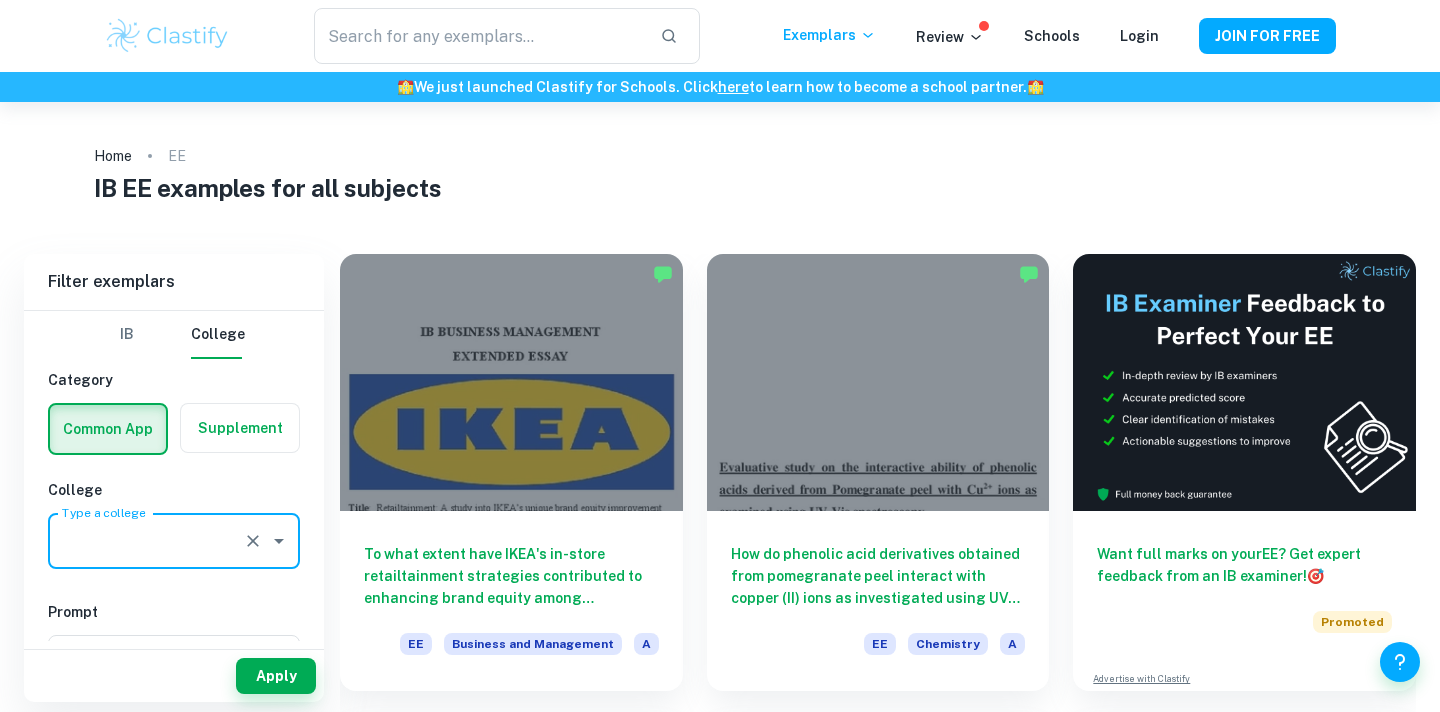 click on "IB" at bounding box center [127, 335] 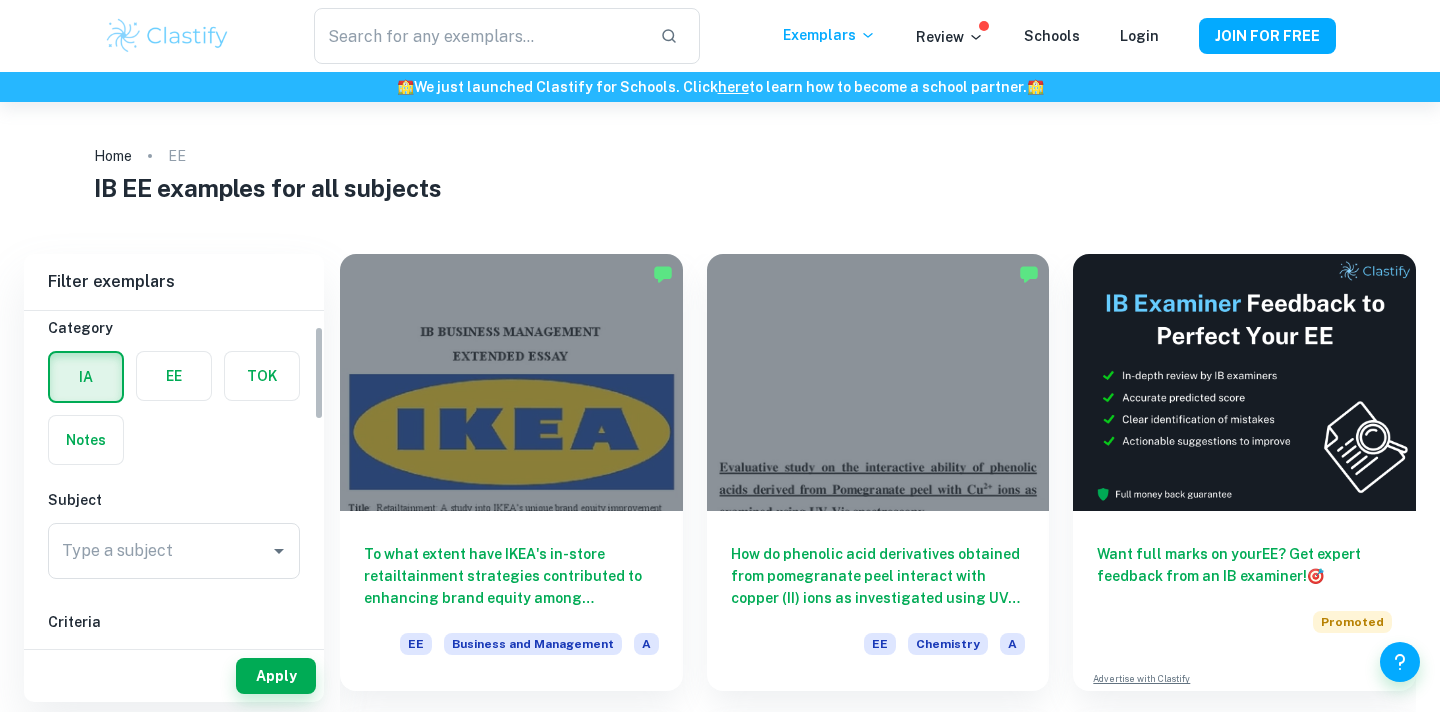 scroll, scrollTop: 53, scrollLeft: 0, axis: vertical 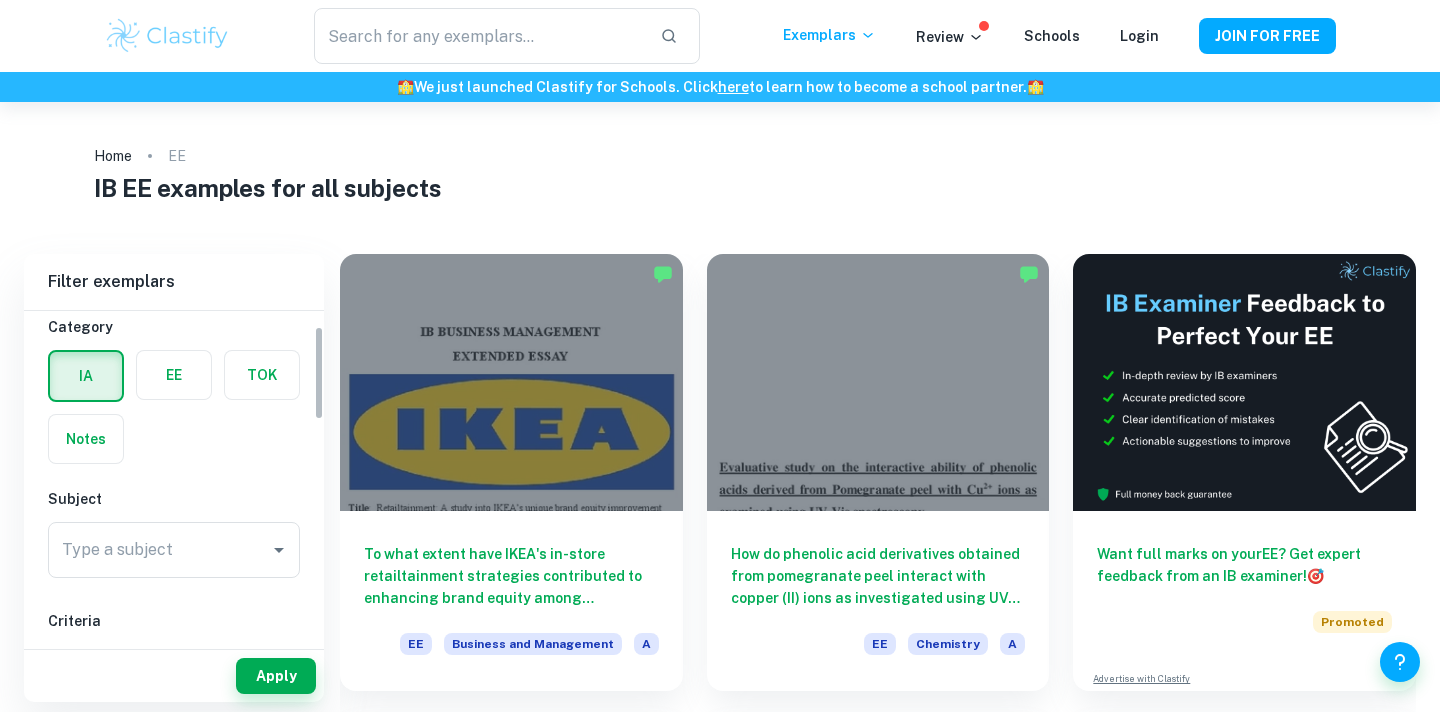click at bounding box center [174, 375] 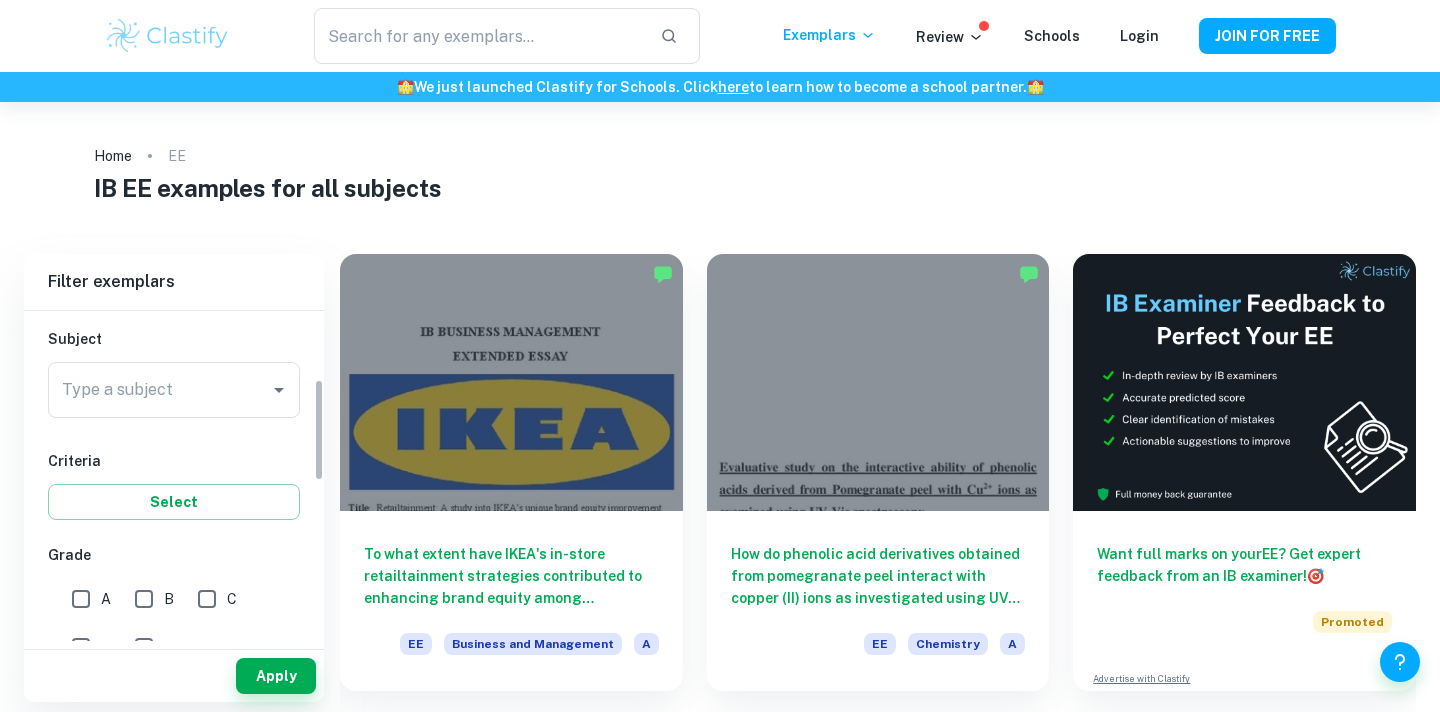 scroll, scrollTop: 221, scrollLeft: 0, axis: vertical 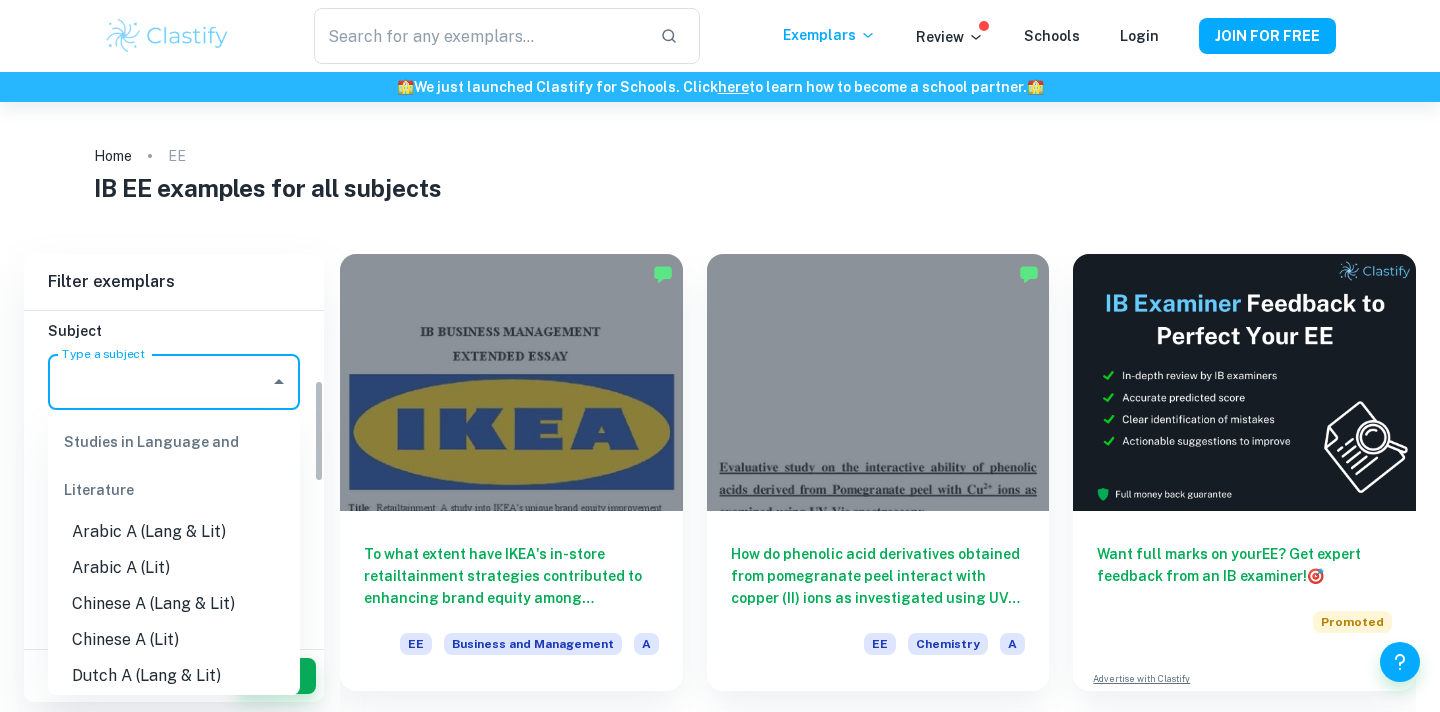 click on "Type a subject" at bounding box center [159, 382] 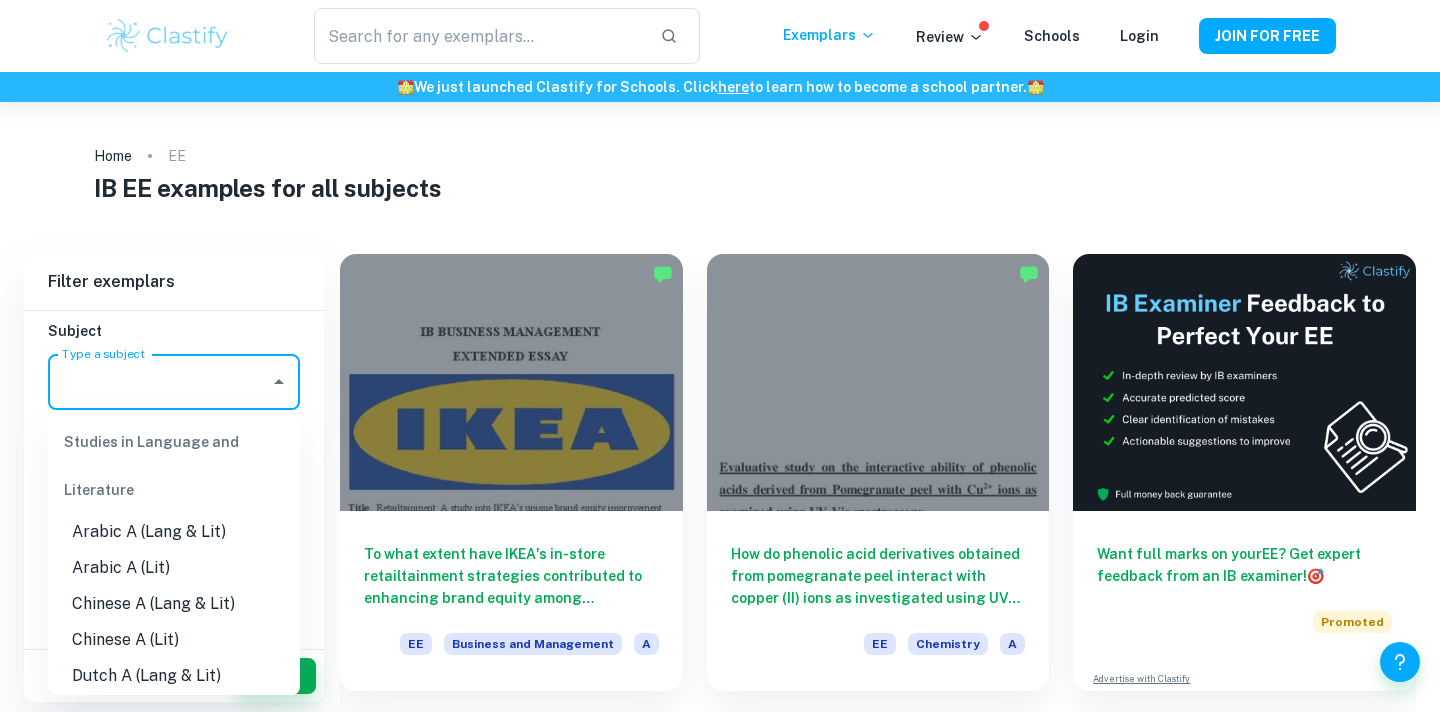 click 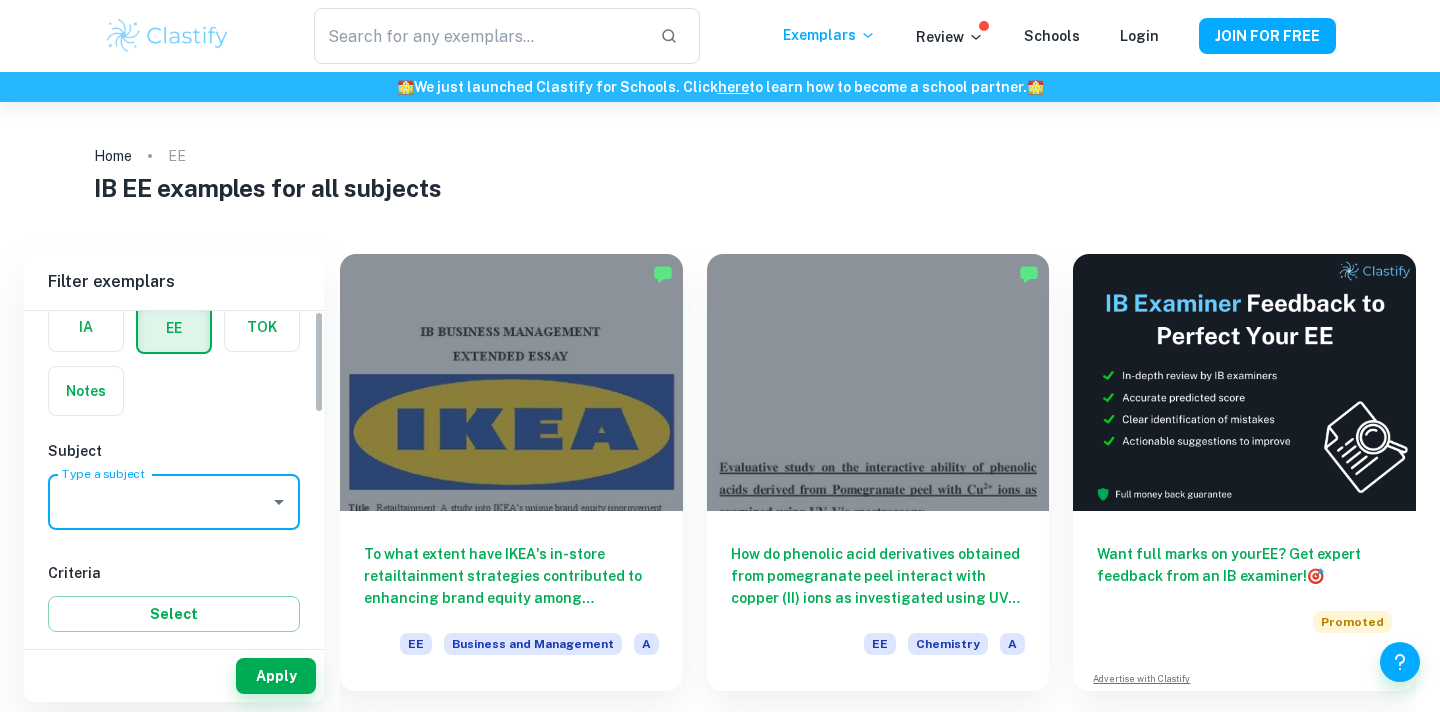 scroll, scrollTop: 0, scrollLeft: 0, axis: both 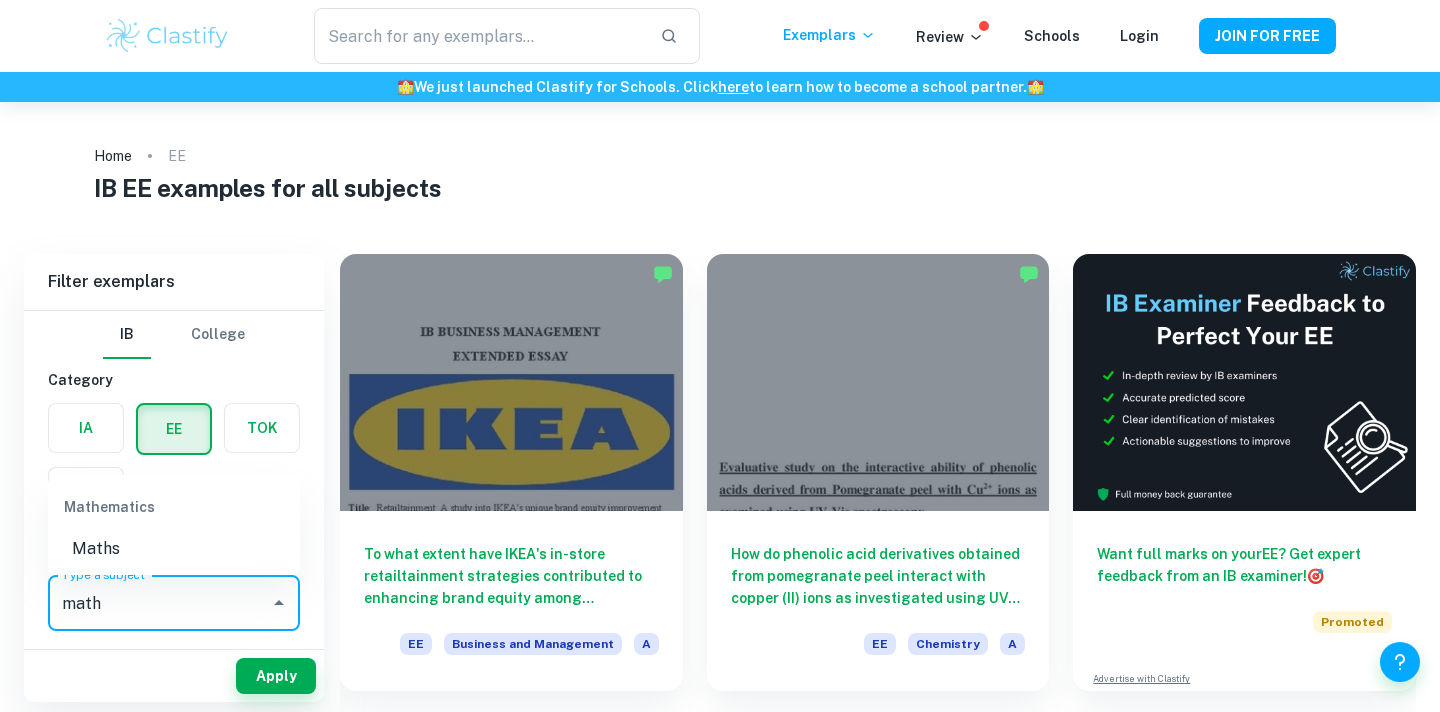 click on "Maths" at bounding box center (174, 549) 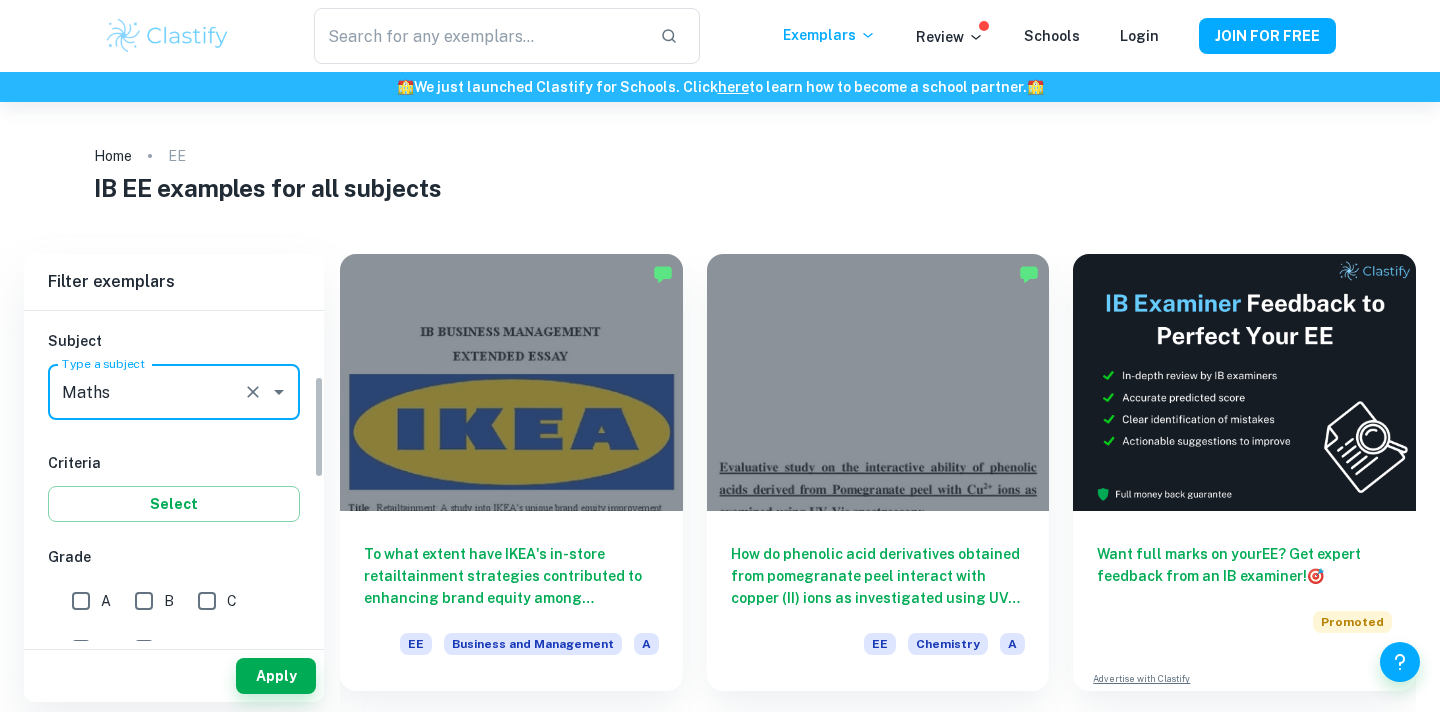scroll, scrollTop: 214, scrollLeft: 0, axis: vertical 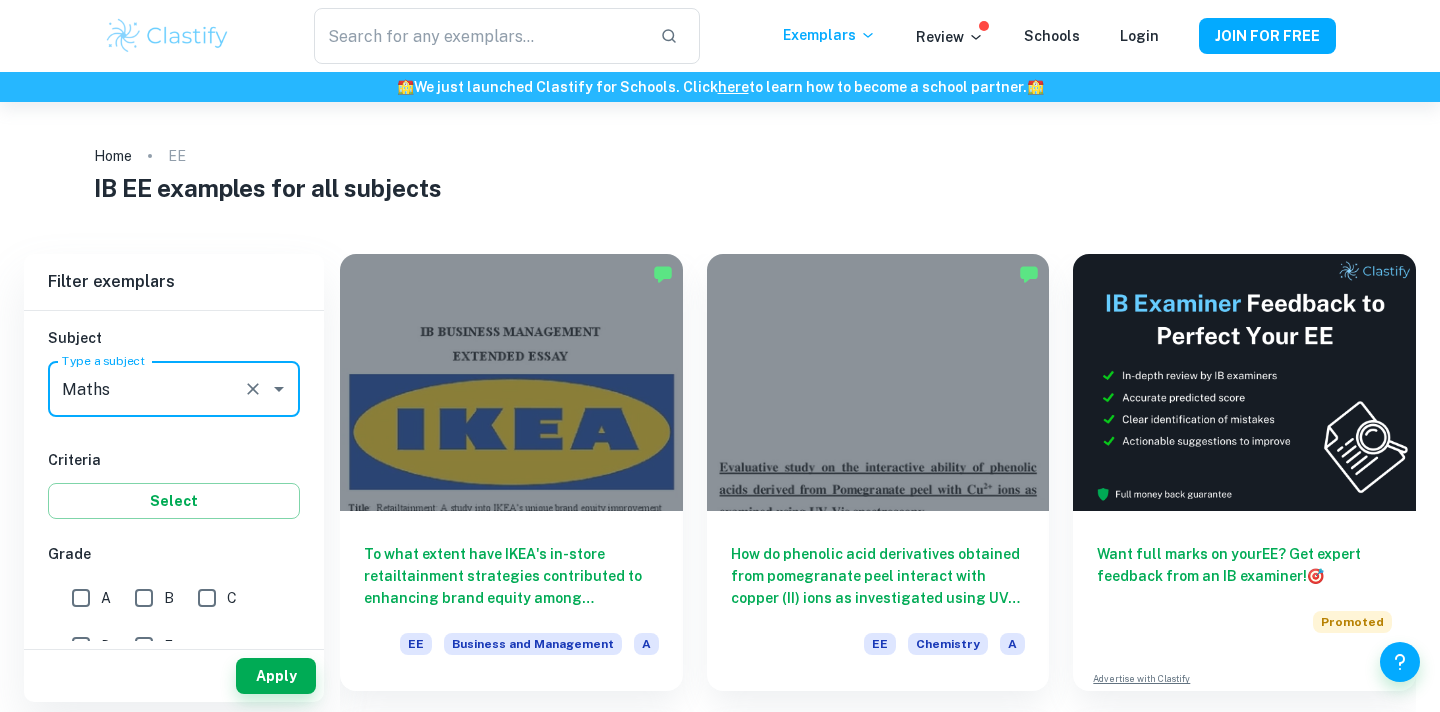 type on "Maths" 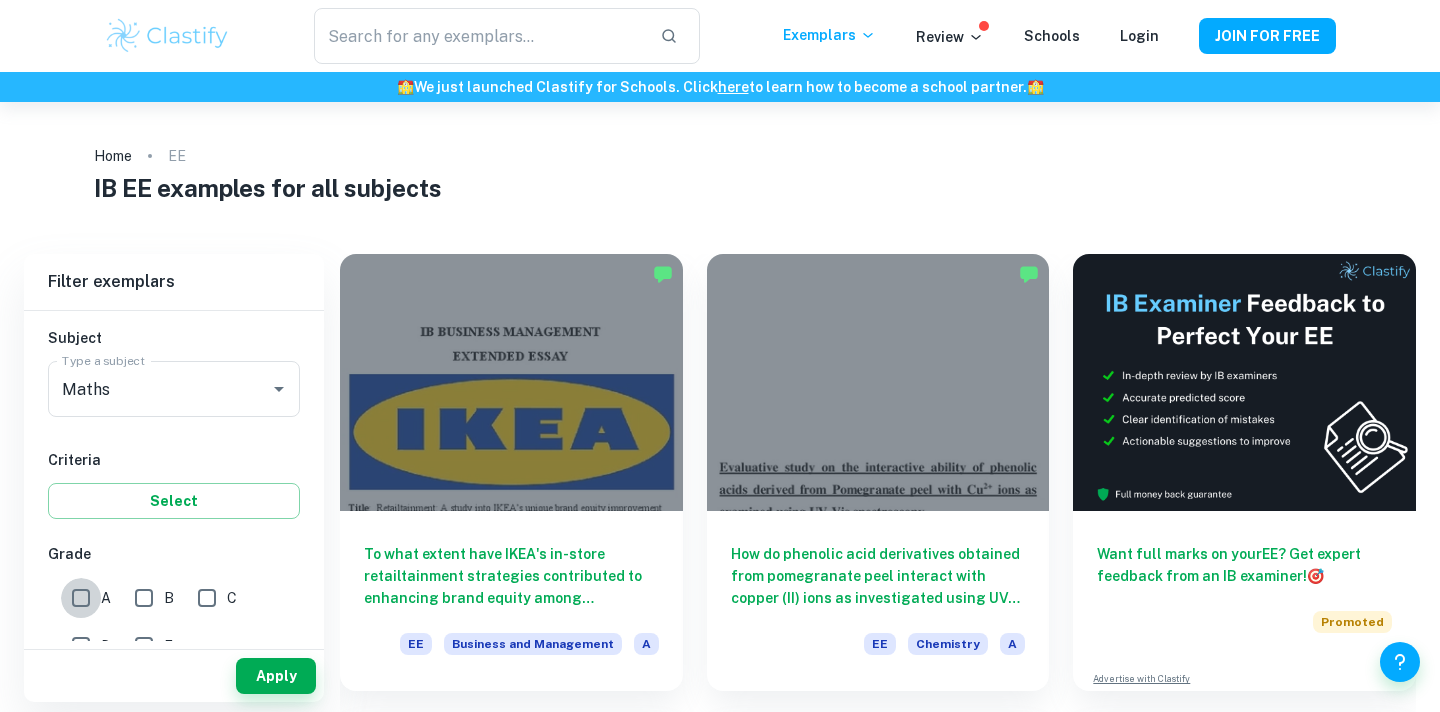click on "A" at bounding box center [81, 598] 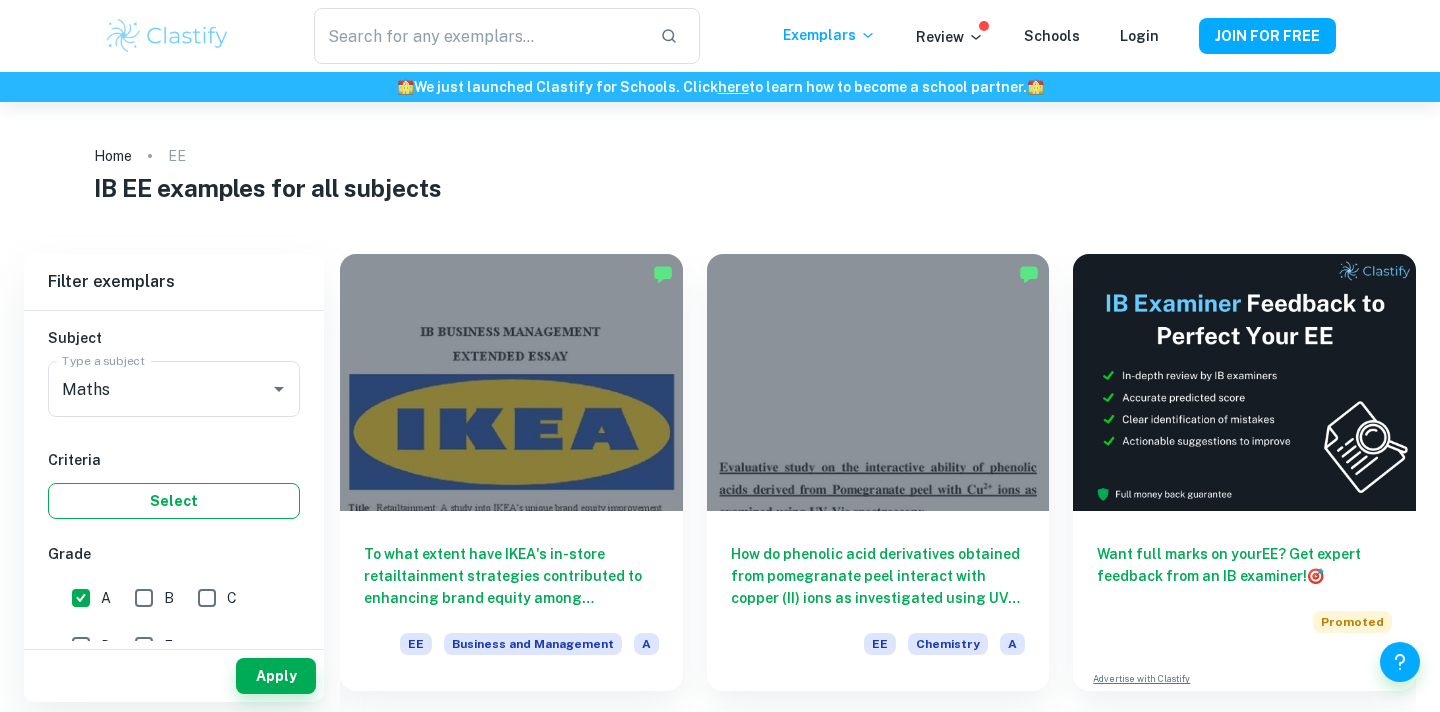 click on "Select" at bounding box center (174, 501) 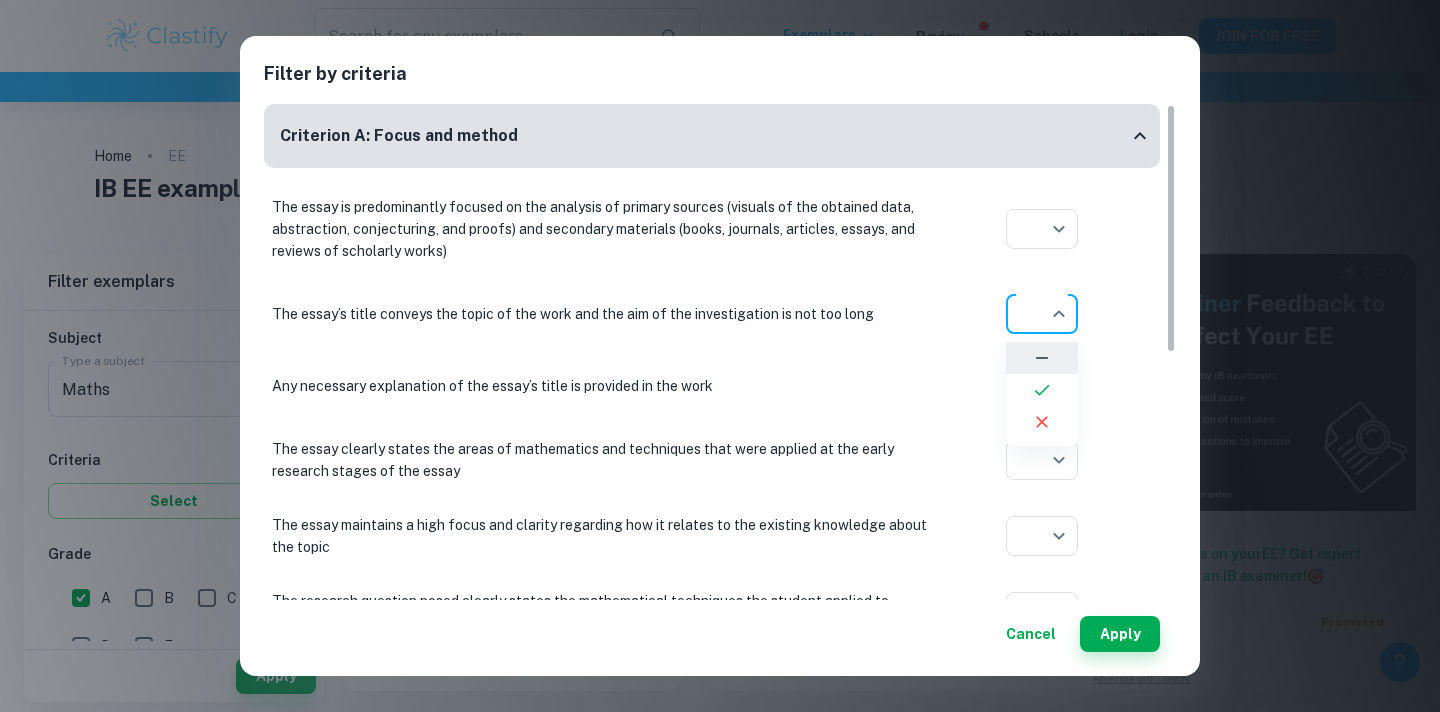 click on "We value your privacy We use cookies to enhance your browsing experience, serve personalised ads or content, and analyse our traffic. By clicking "Accept All", you consent to our use of cookies.   Cookie Policy Customise   Reject All   Accept All   Customise Consent Preferences   We use cookies to help you navigate efficiently and perform certain functions. You will find detailed information about all cookies under each consent category below. The cookies that are categorised as "Necessary" are stored on your browser as they are essential for enabling the basic functionalities of the site. ...  Show more For more information on how Google's third-party cookies operate and handle your data, see:   Google Privacy Policy Necessary Always Active Necessary cookies are required to enable the basic features of this site, such as providing secure log-in or adjusting your consent preferences. These cookies do not store any personally identifiable data. Functional Analytics Performance Advertisement Uncategorised" at bounding box center [720, 458] 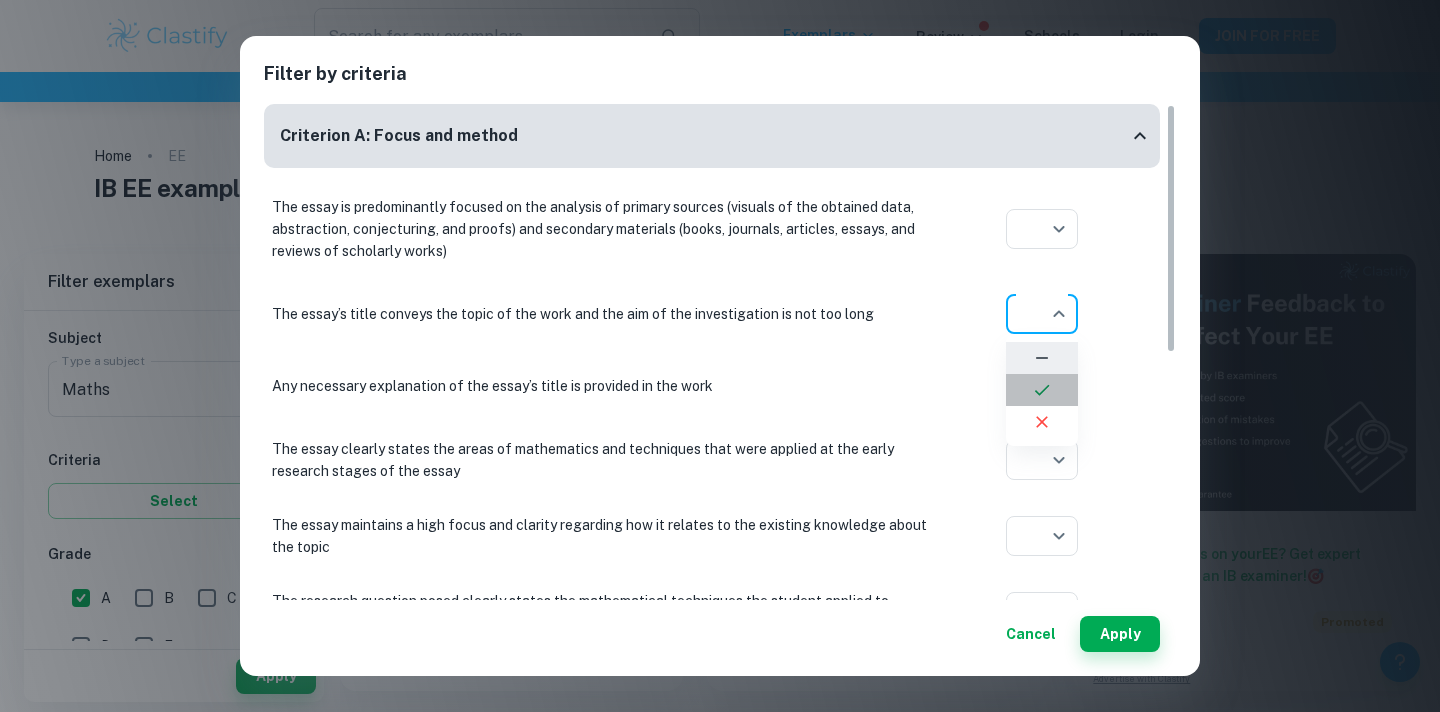 click 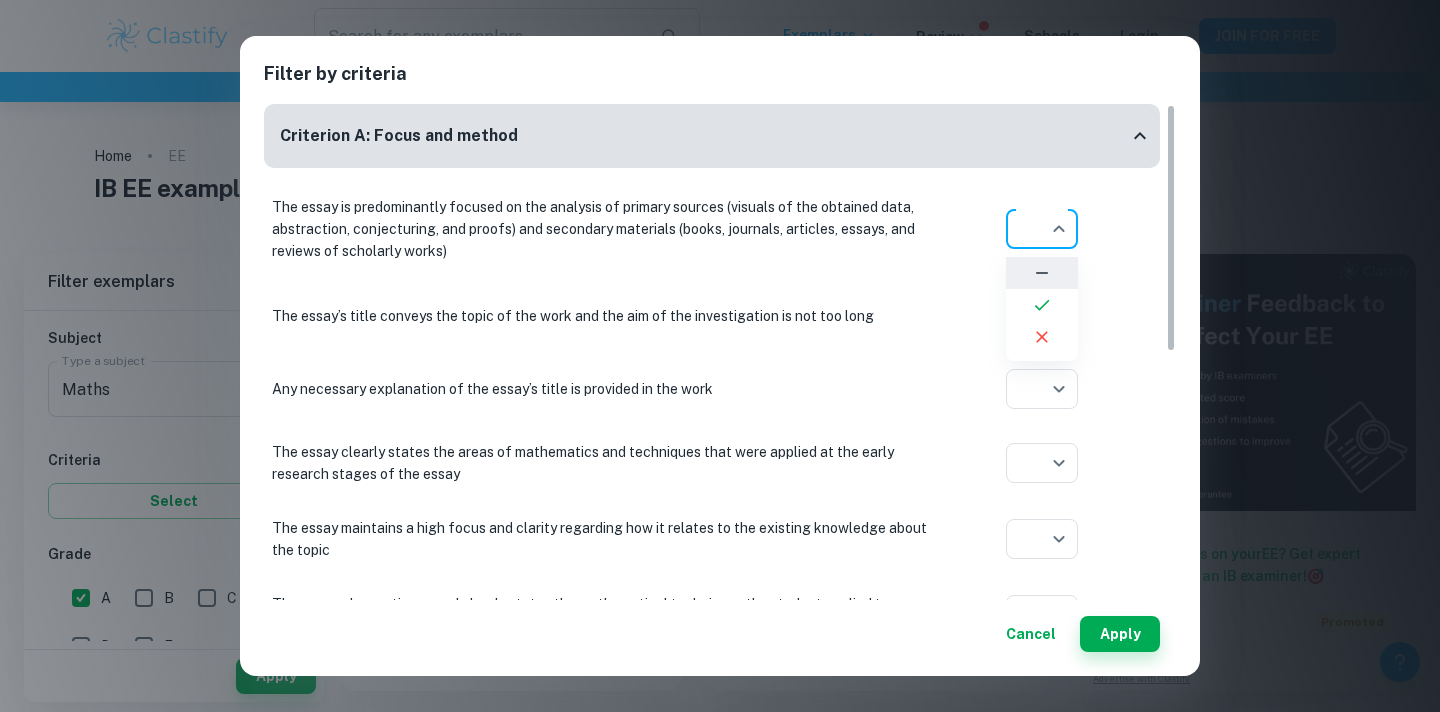click on "We value your privacy We use cookies to enhance your browsing experience, serve personalised ads or content, and analyse our traffic. By clicking "Accept All", you consent to our use of cookies.   Cookie Policy Customise   Reject All   Accept All   Customise Consent Preferences   We use cookies to help you navigate efficiently and perform certain functions. You will find detailed information about all cookies under each consent category below. The cookies that are categorised as "Necessary" are stored on your browser as they are essential for enabling the basic functionalities of the site. ...  Show more For more information on how Google's third-party cookies operate and handle your data, see:   Google Privacy Policy Necessary Always Active Necessary cookies are required to enable the basic features of this site, such as providing secure log-in or adjusting your consent preferences. These cookies do not store any personally identifiable data. Functional Analytics Performance Advertisement Uncategorised" at bounding box center (720, 458) 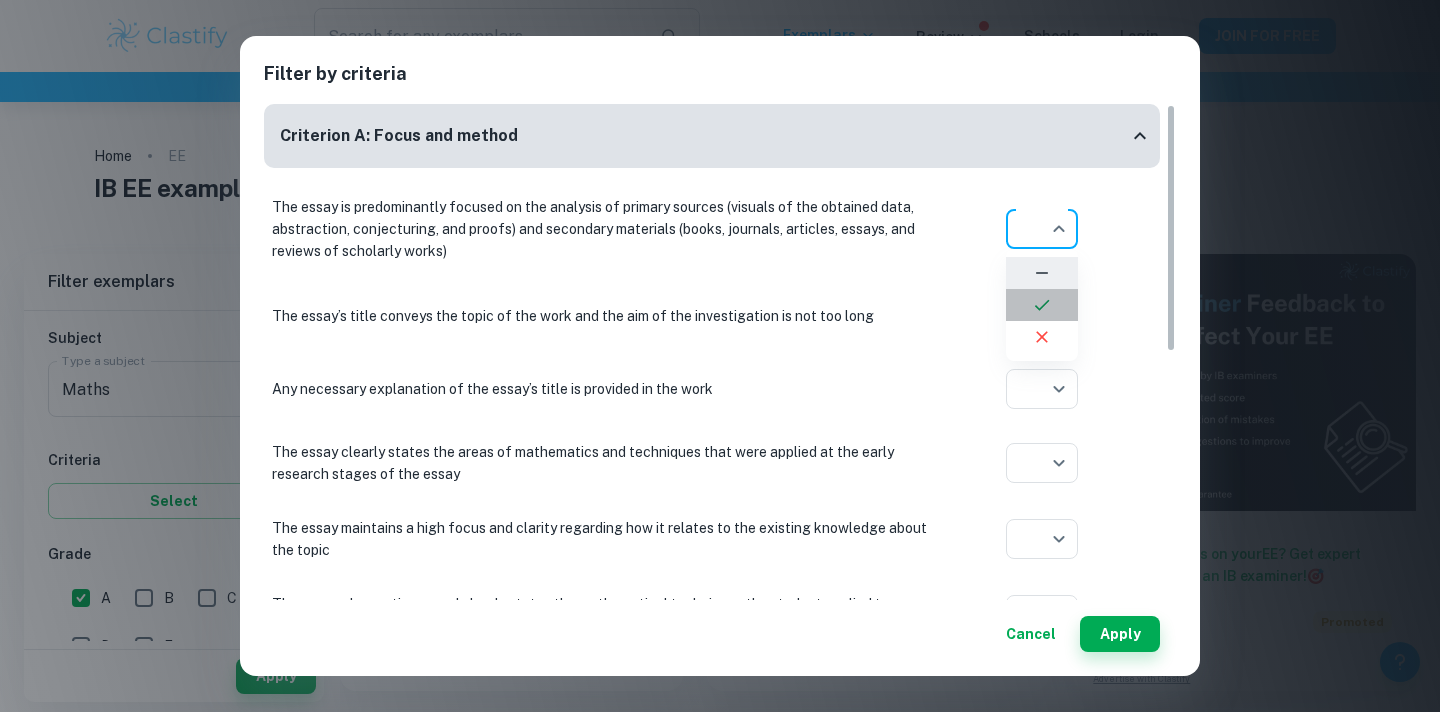 click at bounding box center (1042, 305) 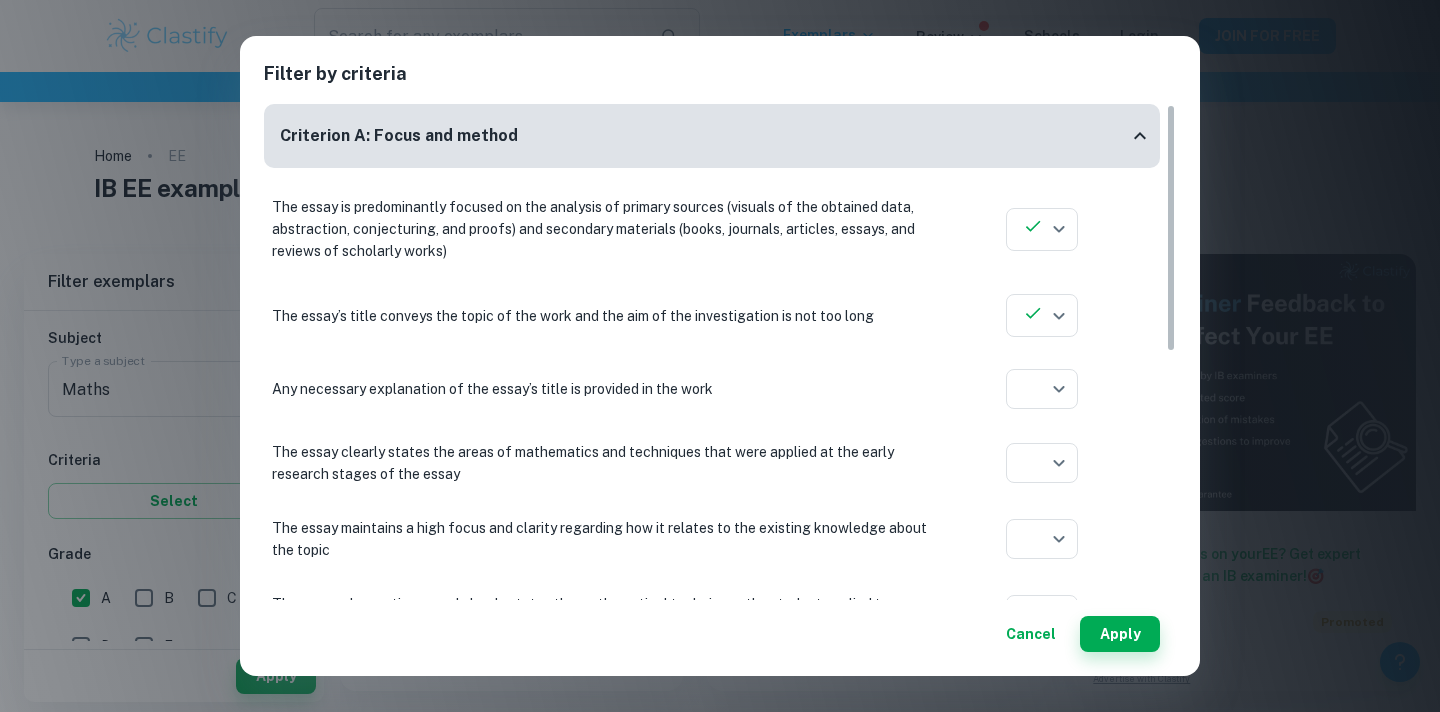 click on "The essay is predominantly focused on the analysis of primary sources (visuals of the obtained data, abstraction, conjecturing, and proofs) and secondary materials (books, journals, articles, essays, and reviews of scholarly works) yes [APPLICATION_YEAR] The essay’s title conveys the topic of the work and the aim of the investigation is not too long yes [APPLICATION_YEAR] Any necessary explanation of the essay’s title is provided in the work ​ [APPLICATION_YEAR] The essay clearly states the areas of mathematics and techniques that were applied at the early research stages of the essay ​ [APPLICATION_YEAR] The essay maintains a high focus and clarity regarding how it relates to the existing knowledge about the topic ​ [APPLICATION_YEAR] The research question posed clearly states the mathematical techniques the student applied to conduct the investigation ​ [APPLICATION_YEAR] ​ [APPLICATION_YEAR] ​ [APPLICATION_YEAR]" at bounding box center [712, 488] 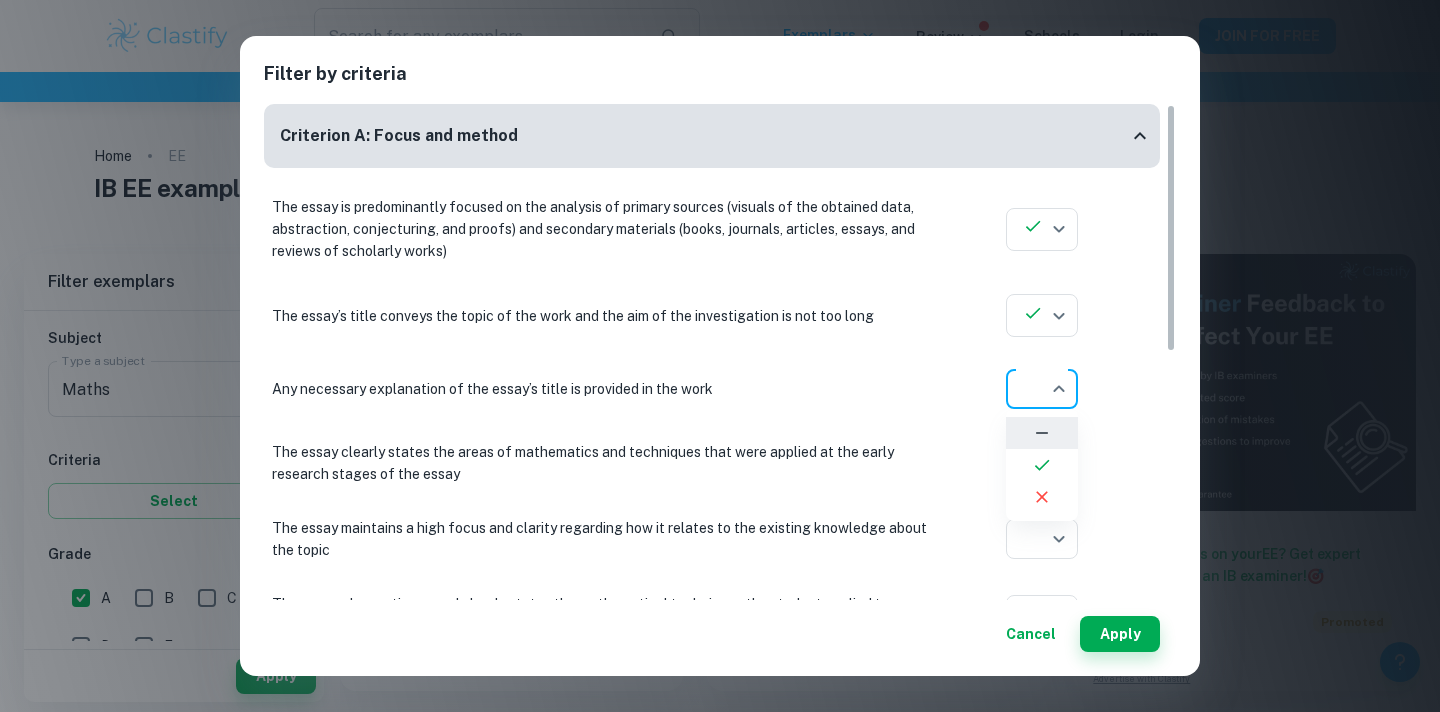 click on "We value your privacy We use cookies to enhance your browsing experience, serve personalised ads or content, and analyse our traffic. By clicking "Accept All", you consent to our use of cookies.   Cookie Policy Customise   Reject All   Accept All   Customise Consent Preferences   We use cookies to help you navigate efficiently and perform certain functions. You will find detailed information about all cookies under each consent category below. The cookies that are categorised as "Necessary" are stored on your browser as they are essential for enabling the basic functionalities of the site. ...  Show more For more information on how Google's third-party cookies operate and handle your data, see:   Google Privacy Policy Necessary Always Active Necessary cookies are required to enable the basic features of this site, such as providing secure log-in or adjusting your consent preferences. These cookies do not store any personally identifiable data. Functional Analytics Performance Advertisement Uncategorised" at bounding box center (720, 458) 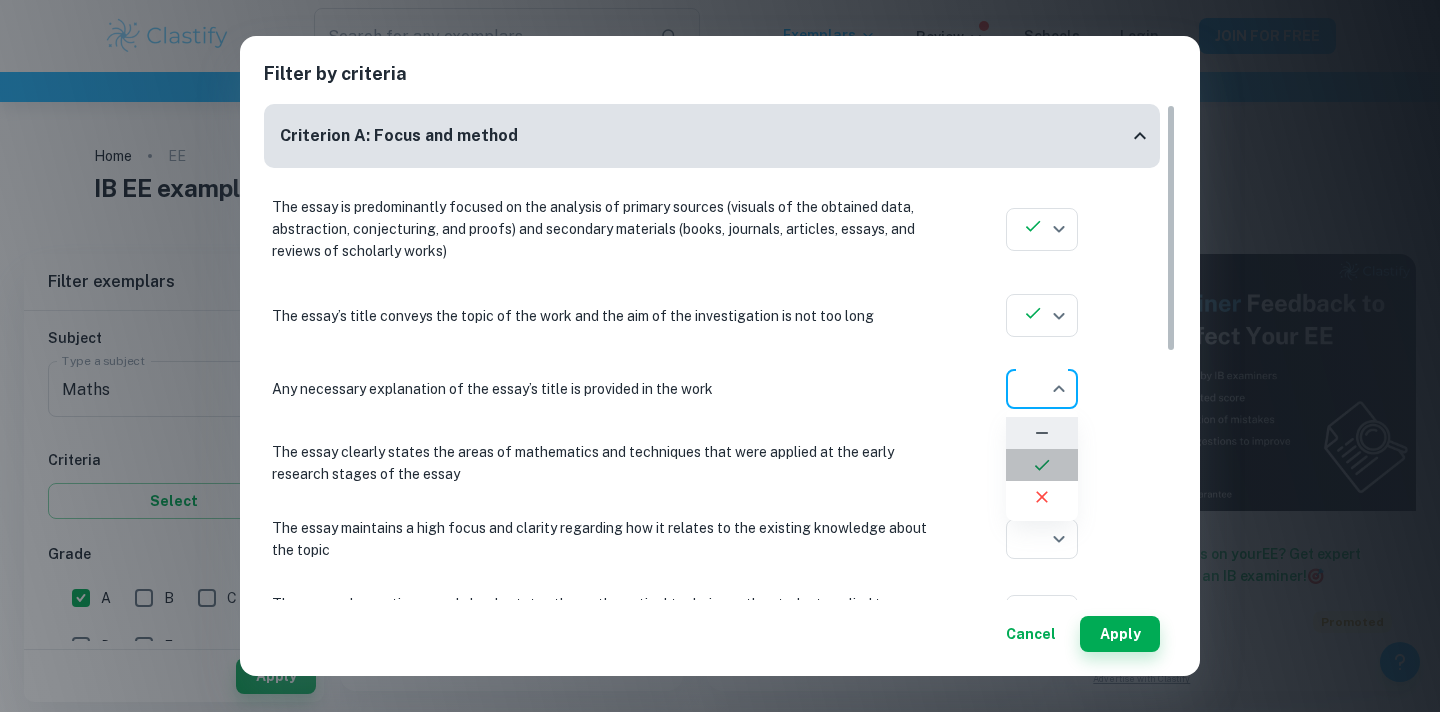 click 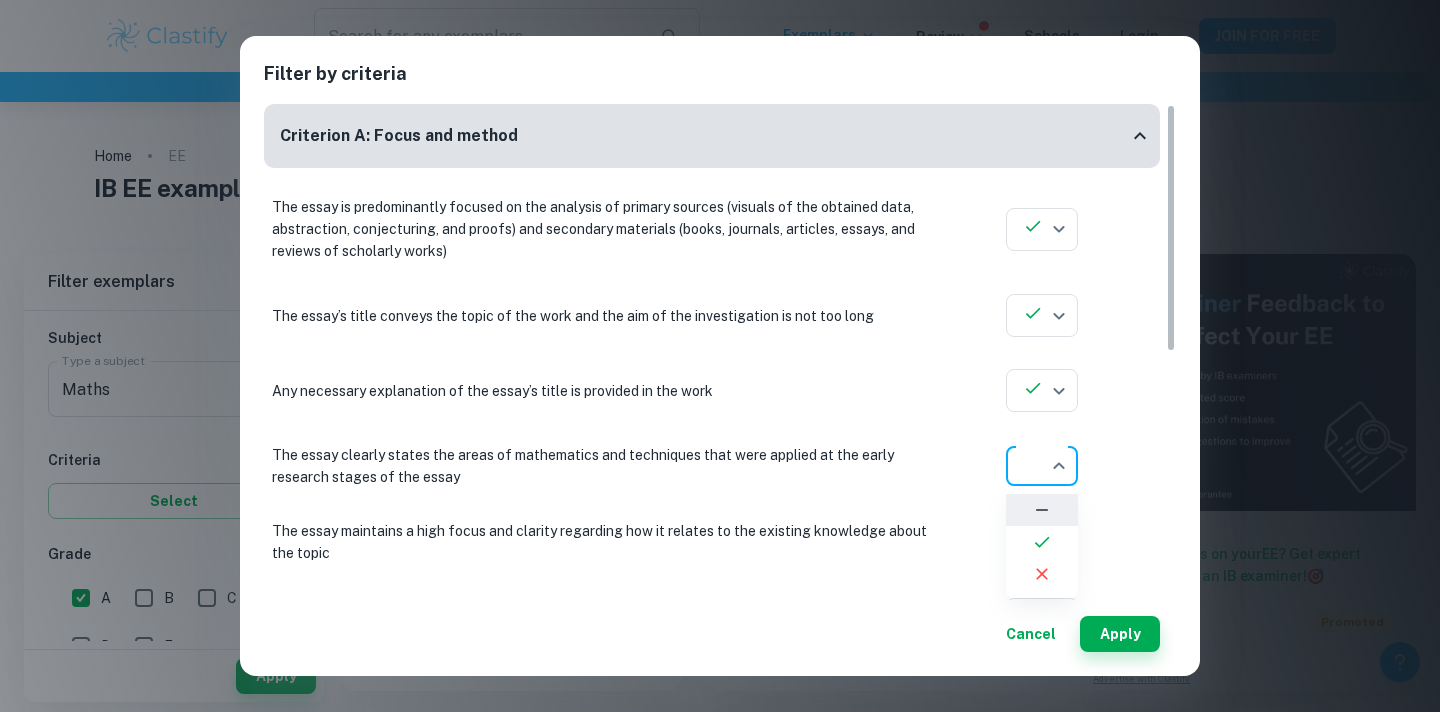 click on "We value your privacy We use cookies to enhance your browsing experience, serve personalised ads or content, and analyse our traffic. By clicking "Accept All", you consent to our use of cookies.   Cookie Policy Customise   Reject All   Accept All   Customise Consent Preferences   We use cookies to help you navigate efficiently and perform certain functions. You will find detailed information about all cookies under each consent category below. The cookies that are categorised as "Necessary" are stored on your browser as they are essential for enabling the basic functionalities of the site. ...  Show more For more information on how Google's third-party cookies operate and handle your data, see:   Google Privacy Policy Necessary Always Active Necessary cookies are required to enable the basic features of this site, such as providing secure log-in or adjusting your consent preferences. These cookies do not store any personally identifiable data. Functional Analytics Performance Advertisement Uncategorised" at bounding box center [720, 458] 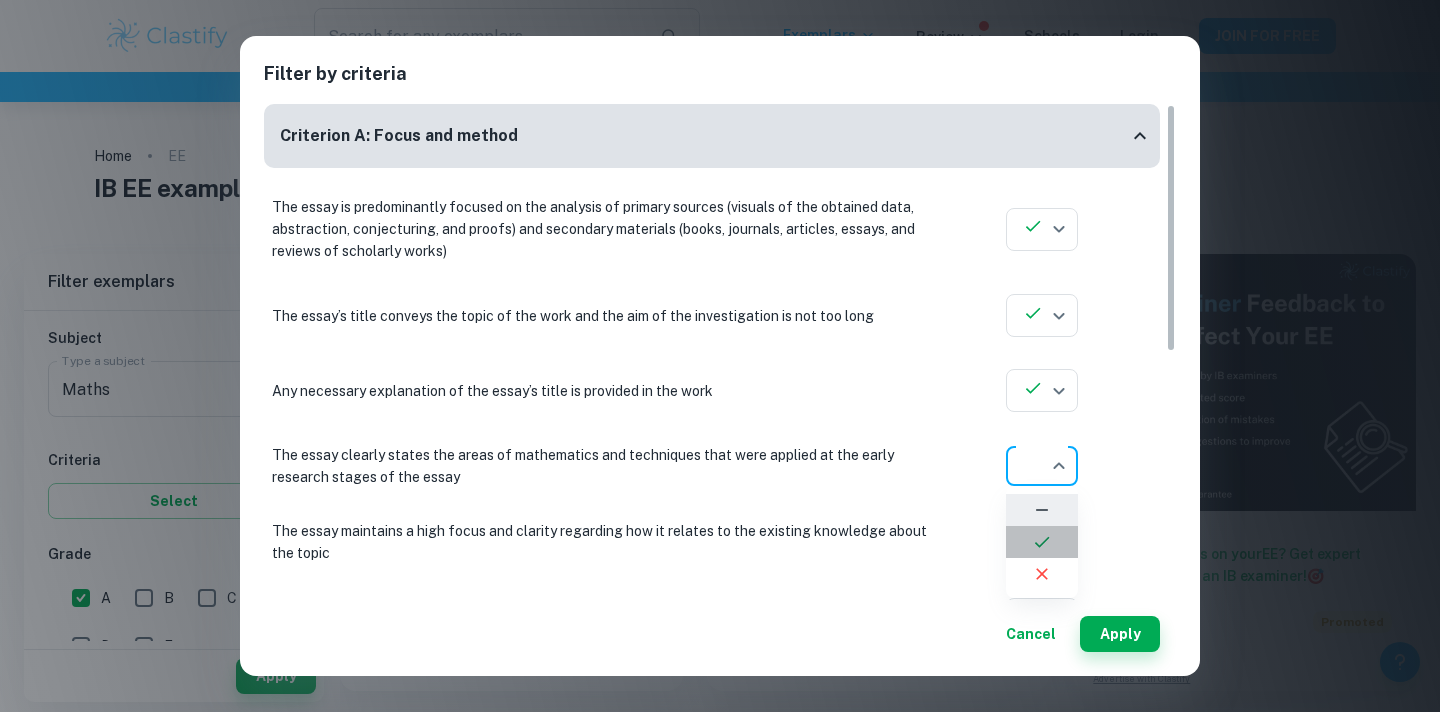 click at bounding box center [1042, 542] 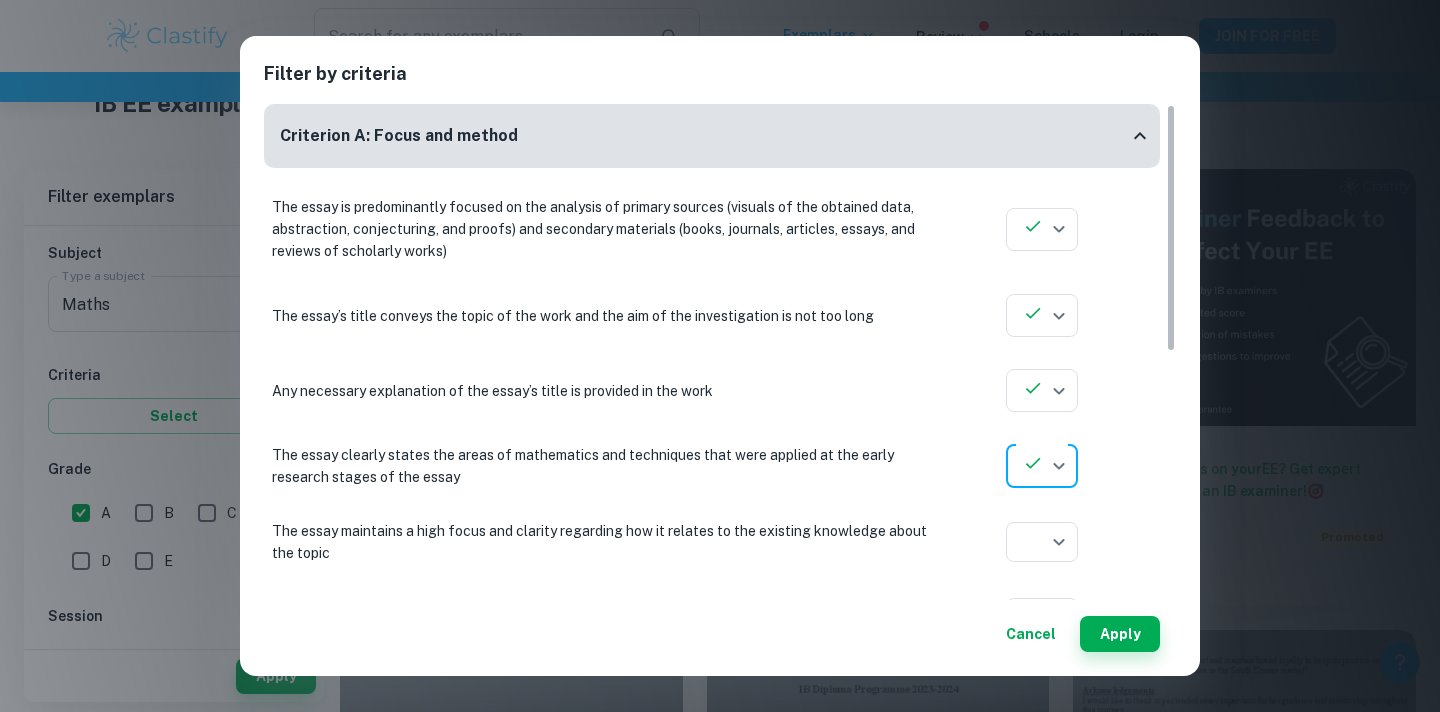 scroll, scrollTop: 111, scrollLeft: 0, axis: vertical 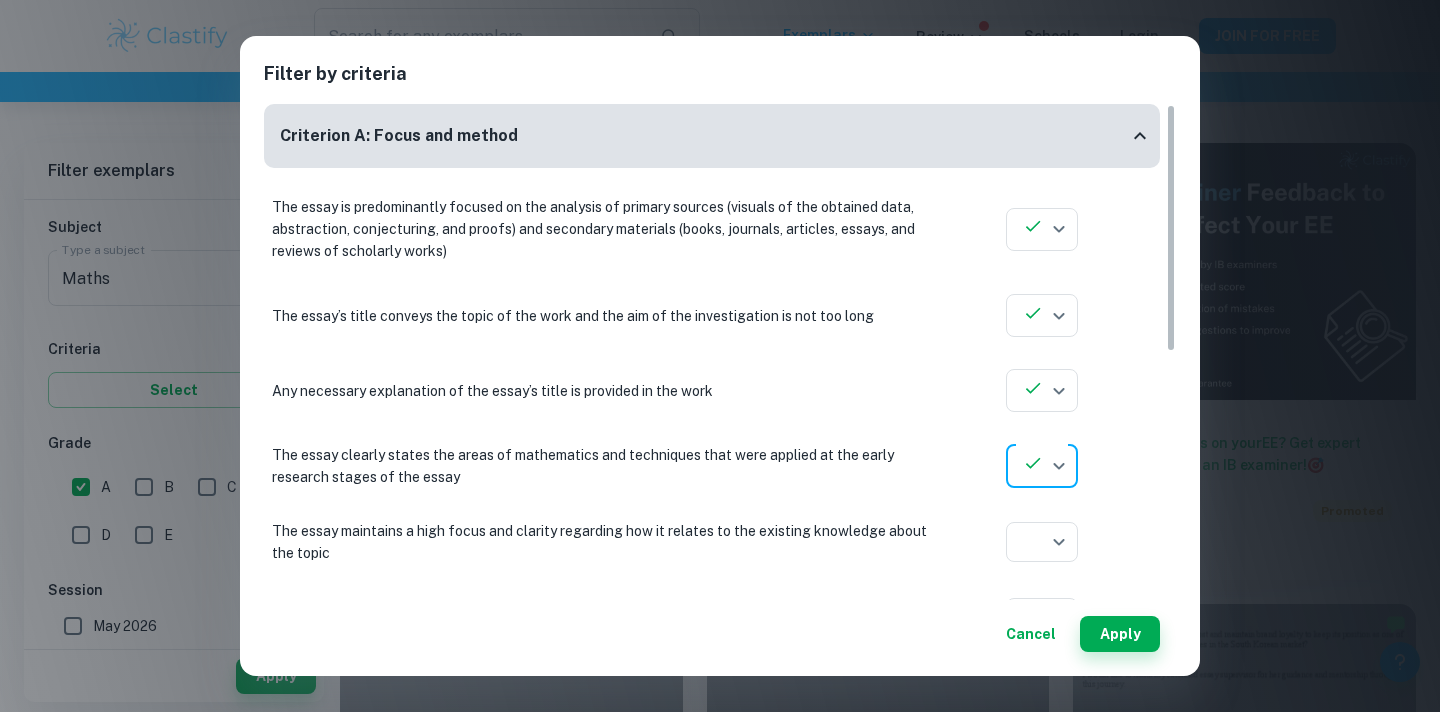 click on "The essay maintains a high focus and clarity regarding how it relates to the existing knowledge about the topic ​ Aplication year" at bounding box center (712, 542) 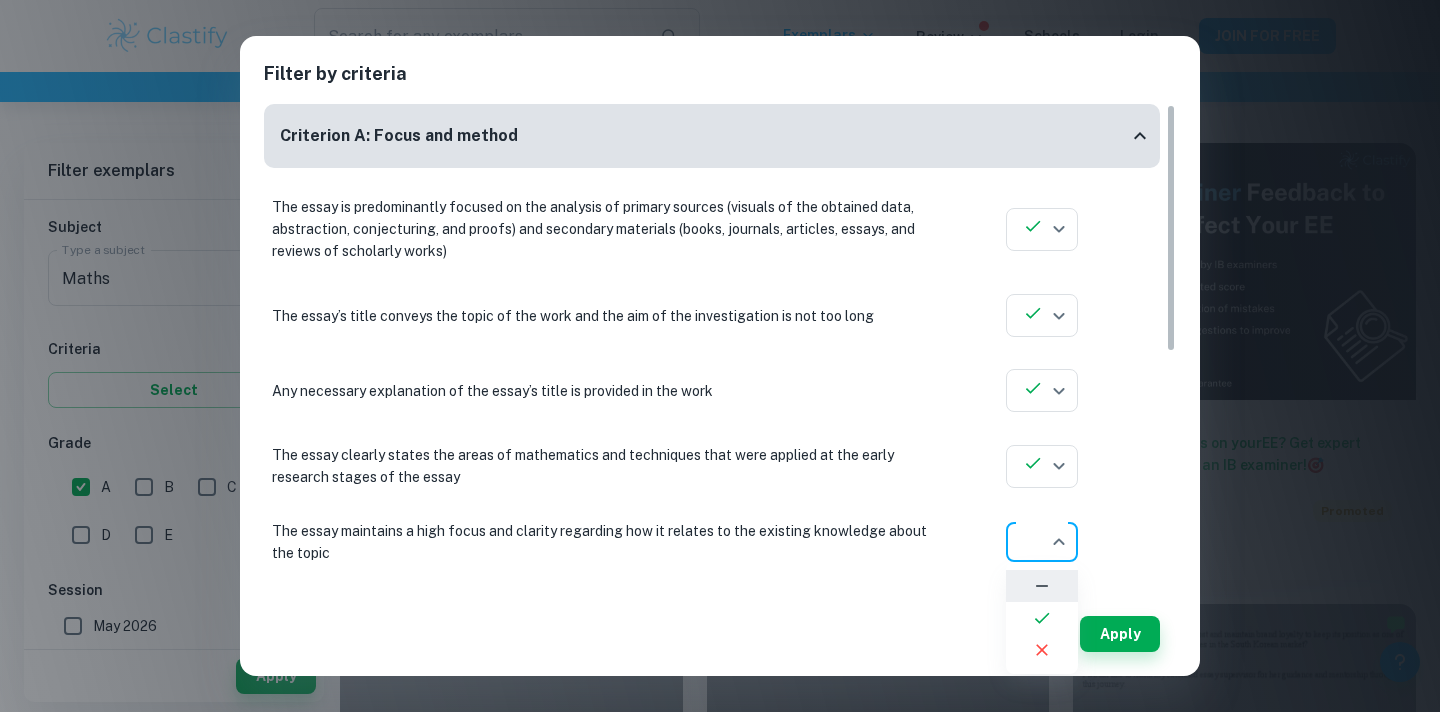 click on "We value your privacy We use cookies to enhance your browsing experience, serve personalised ads or content, and analyse our traffic. By clicking "Accept All", you consent to our use of cookies.   Cookie Policy Customise   Reject All   Accept All   Customise Consent Preferences   We use cookies to help you navigate efficiently and perform certain functions. You will find detailed information about all cookies under each consent category below. The cookies that are categorised as "Necessary" are stored on your browser as they are essential for enabling the basic functionalities of the site. ...  Show more For more information on how Google's third-party cookies operate and handle your data, see:   Google Privacy Policy Necessary Always Active Necessary cookies are required to enable the basic features of this site, such as providing secure log-in or adjusting your consent preferences. These cookies do not store any personally identifiable data. Functional Analytics Performance Advertisement Uncategorised" at bounding box center [720, 347] 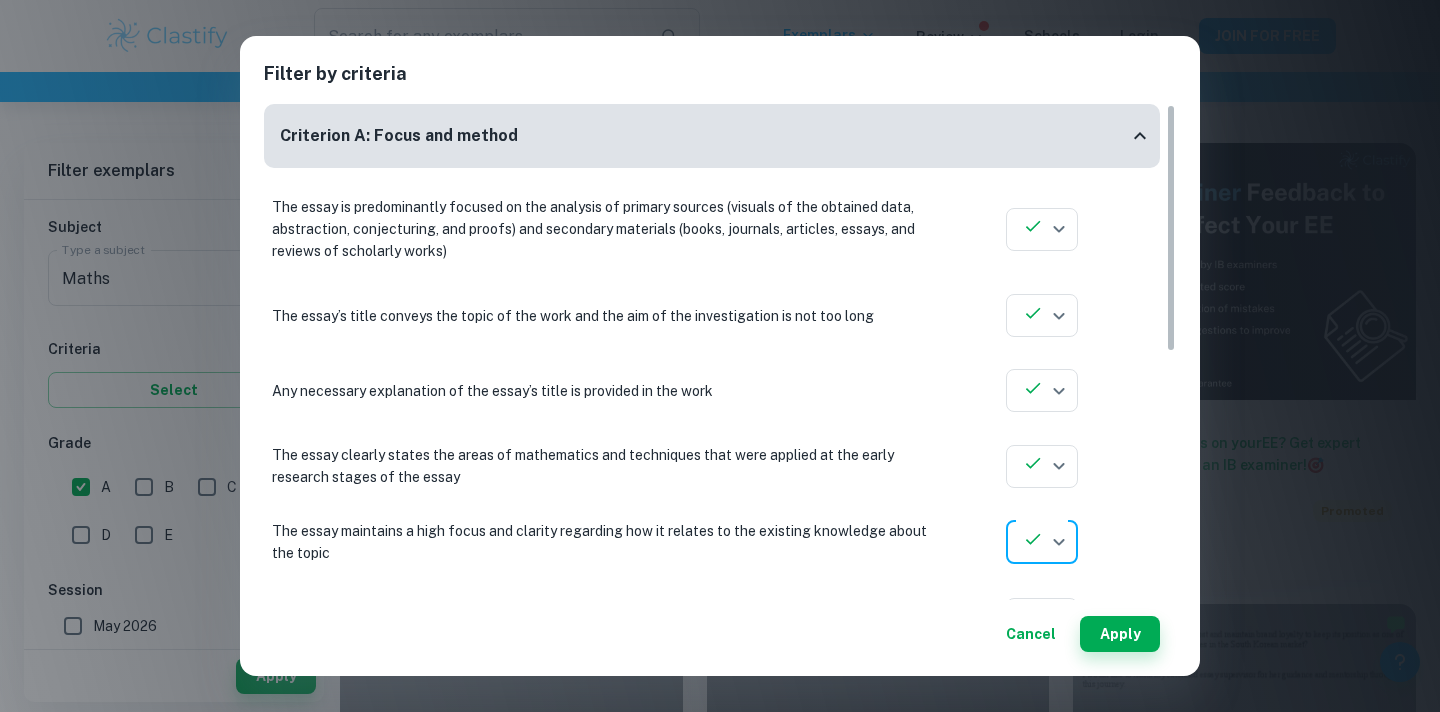 click on "Cancel" at bounding box center (1031, 634) 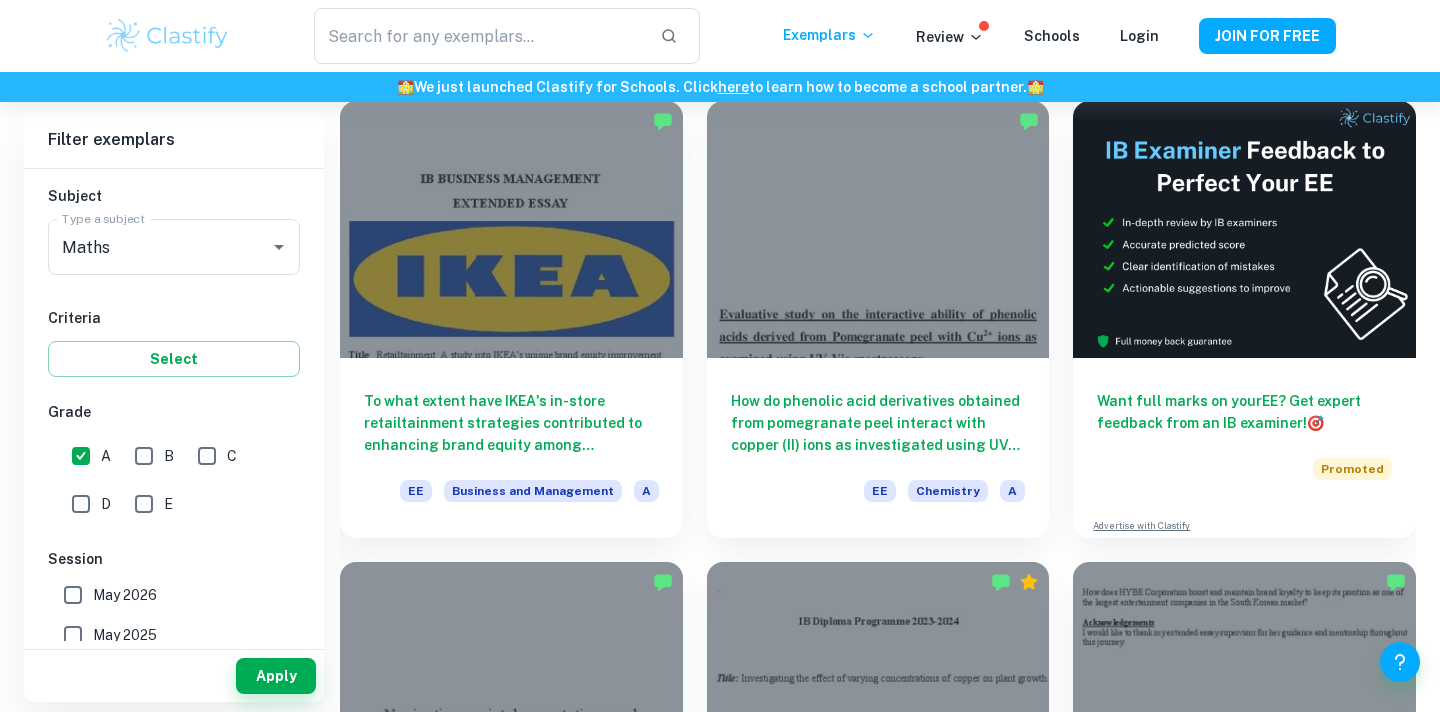scroll, scrollTop: 195, scrollLeft: 0, axis: vertical 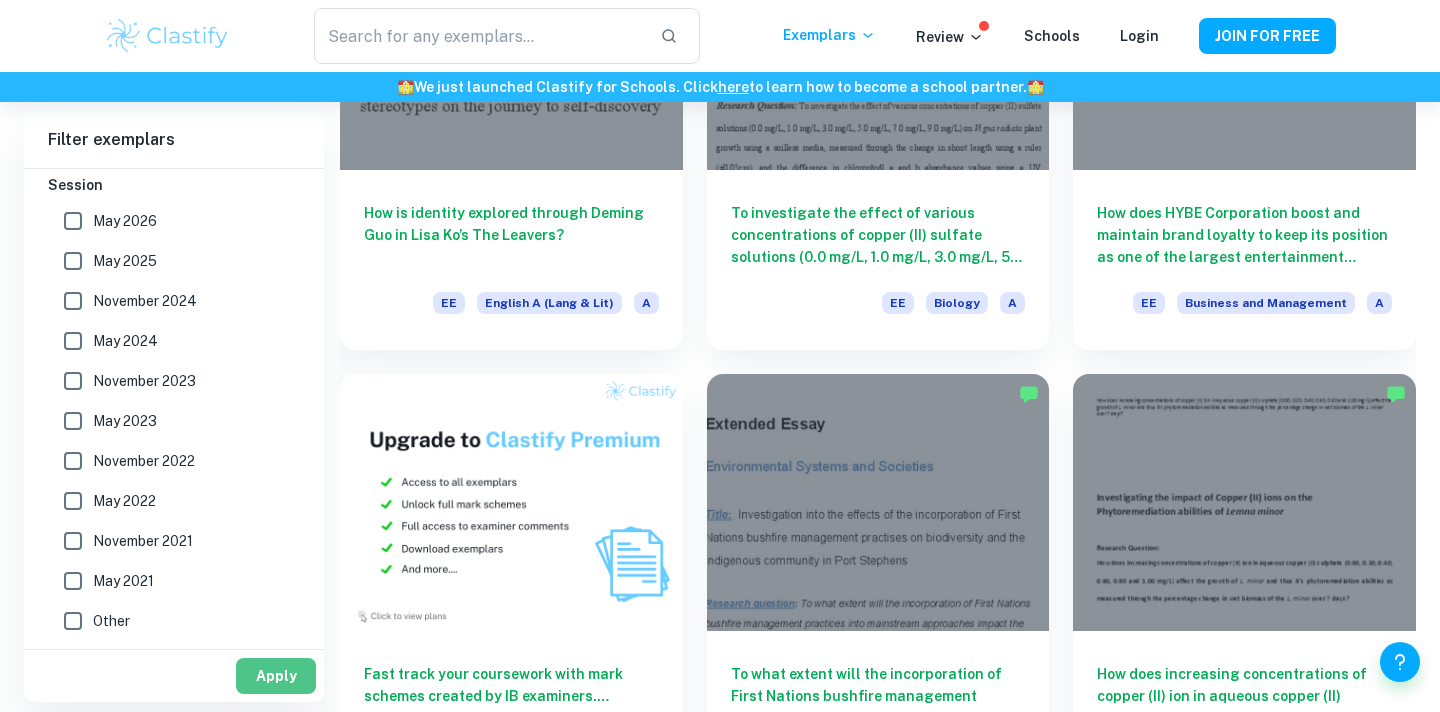 click on "Apply" at bounding box center (276, 676) 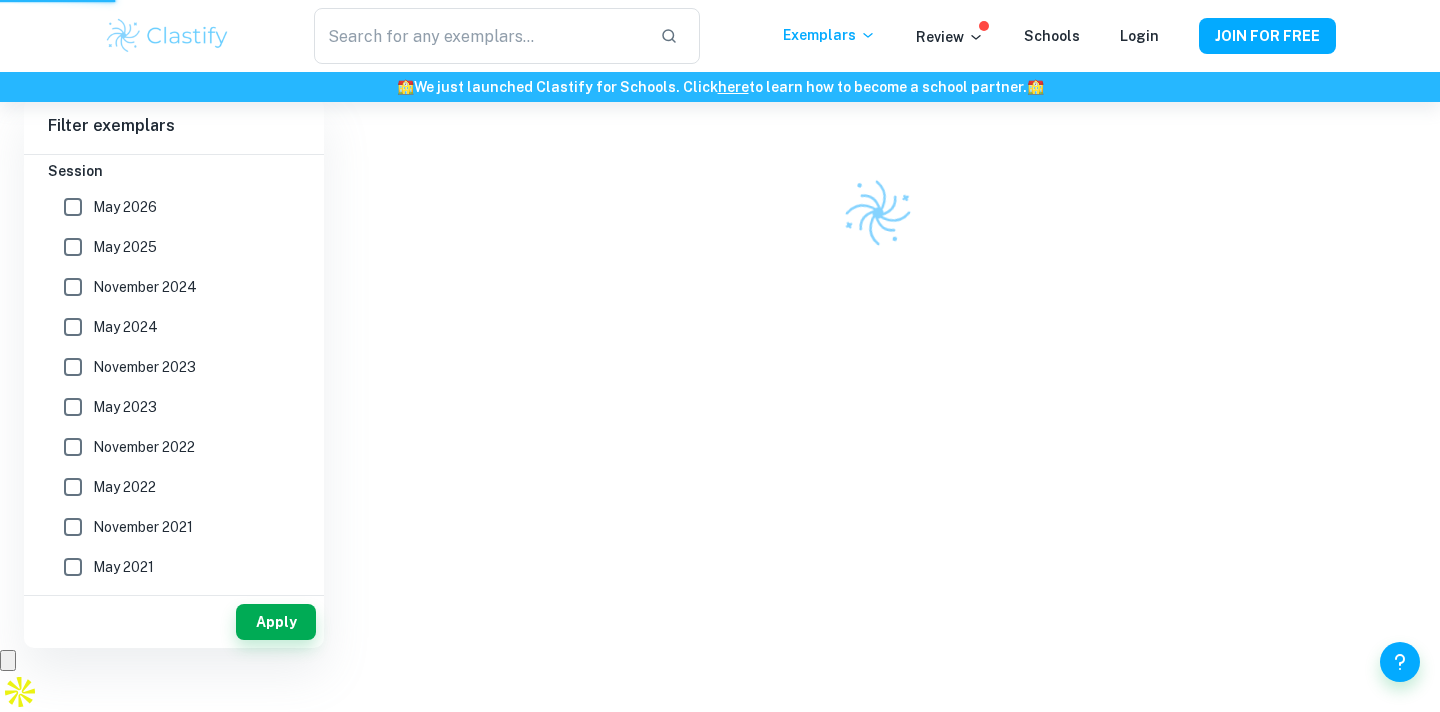 scroll, scrollTop: 102, scrollLeft: 0, axis: vertical 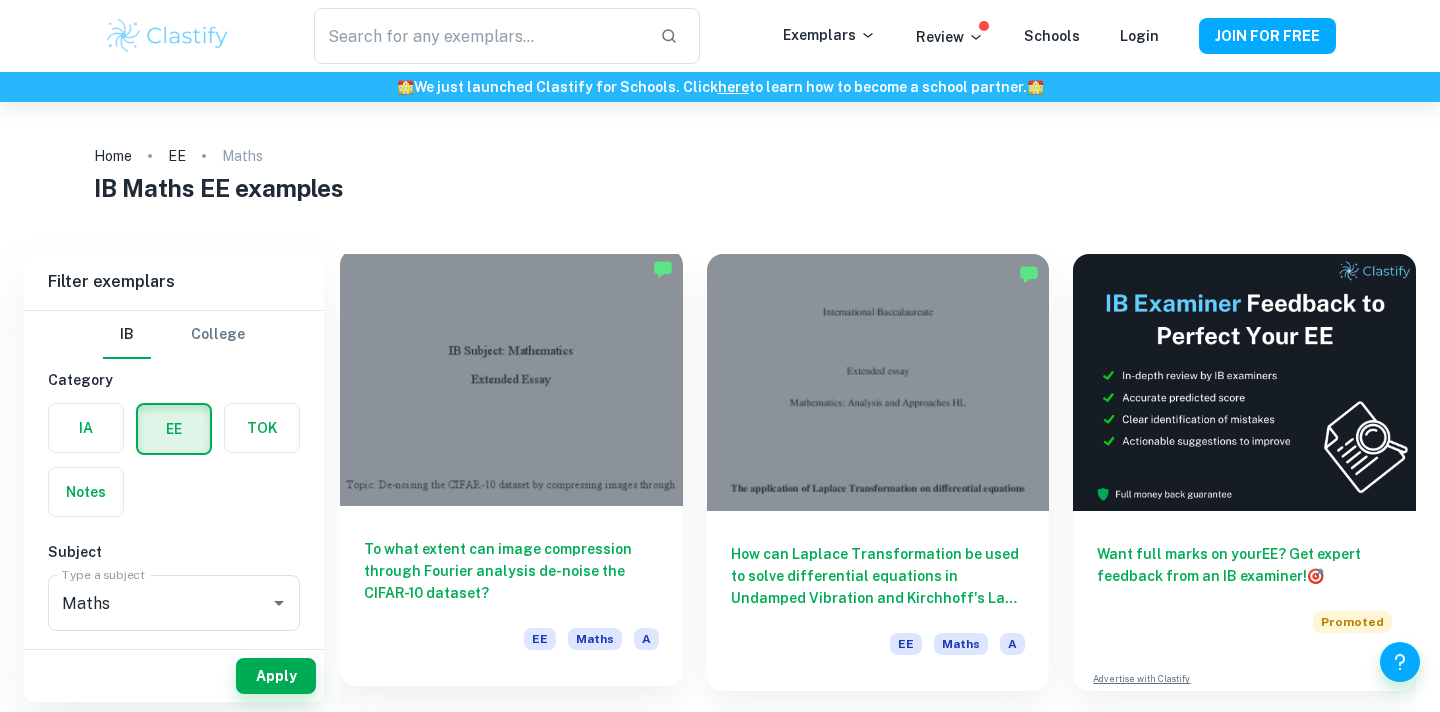 click on "To what extent can image compression through Fourier analysis de-noise the CIFAR-10 dataset?" at bounding box center (511, 571) 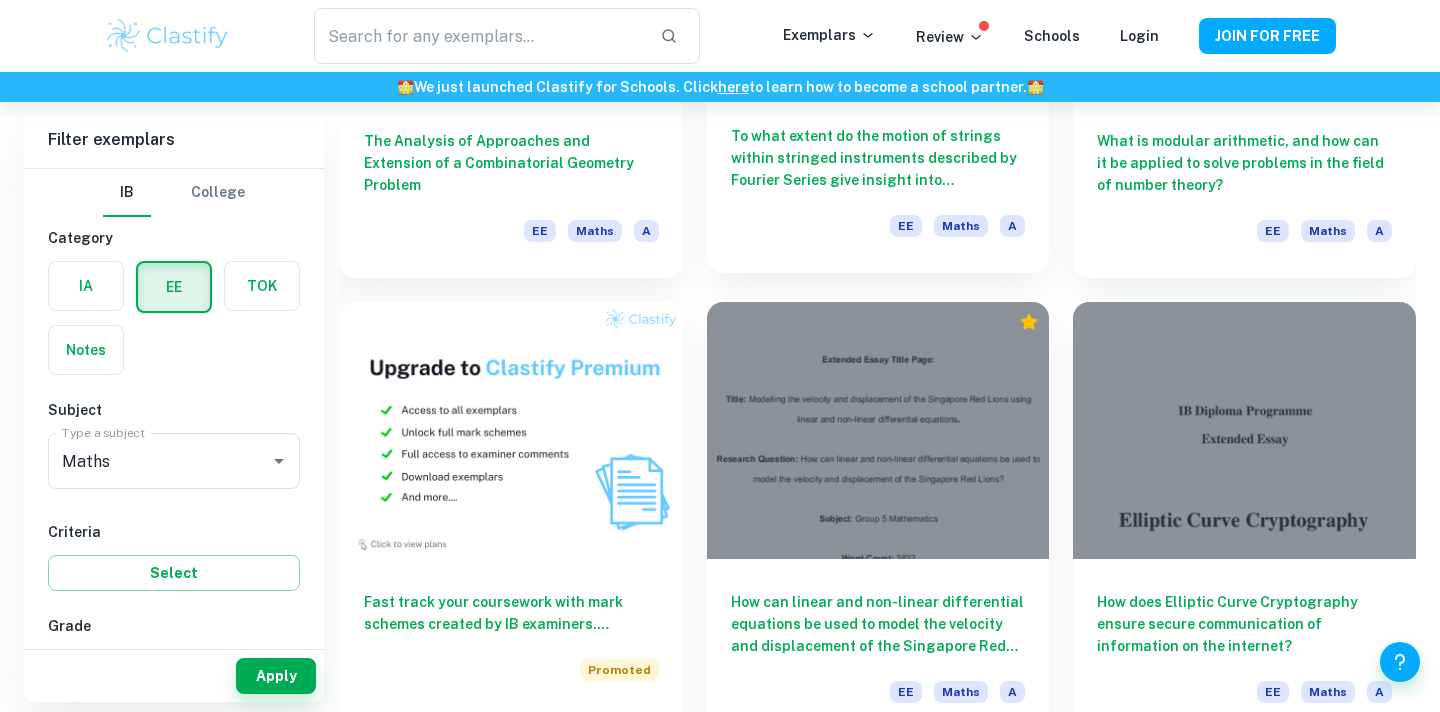 scroll, scrollTop: 915, scrollLeft: 0, axis: vertical 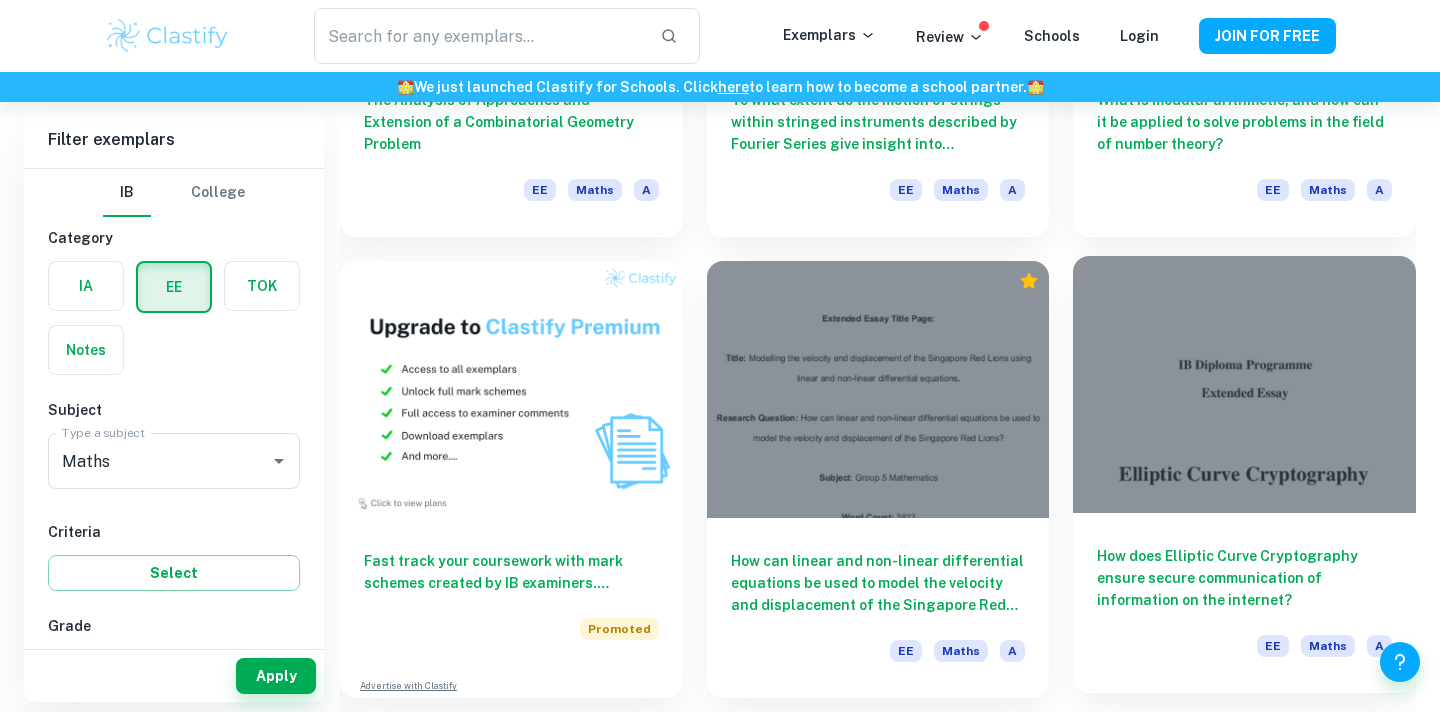 click on "How does Elliptic Curve Cryptography ensure secure communication of information on the internet?" at bounding box center [1244, 578] 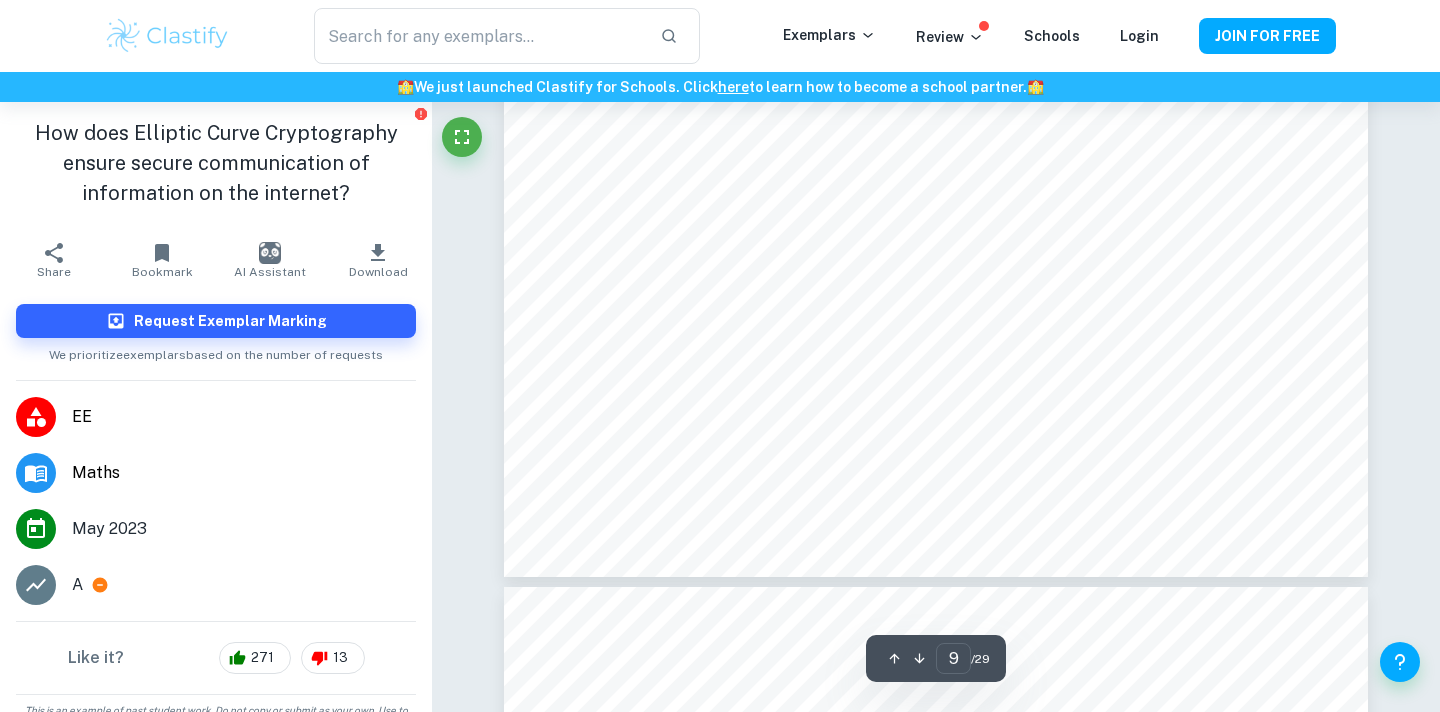 scroll, scrollTop: 11035, scrollLeft: 0, axis: vertical 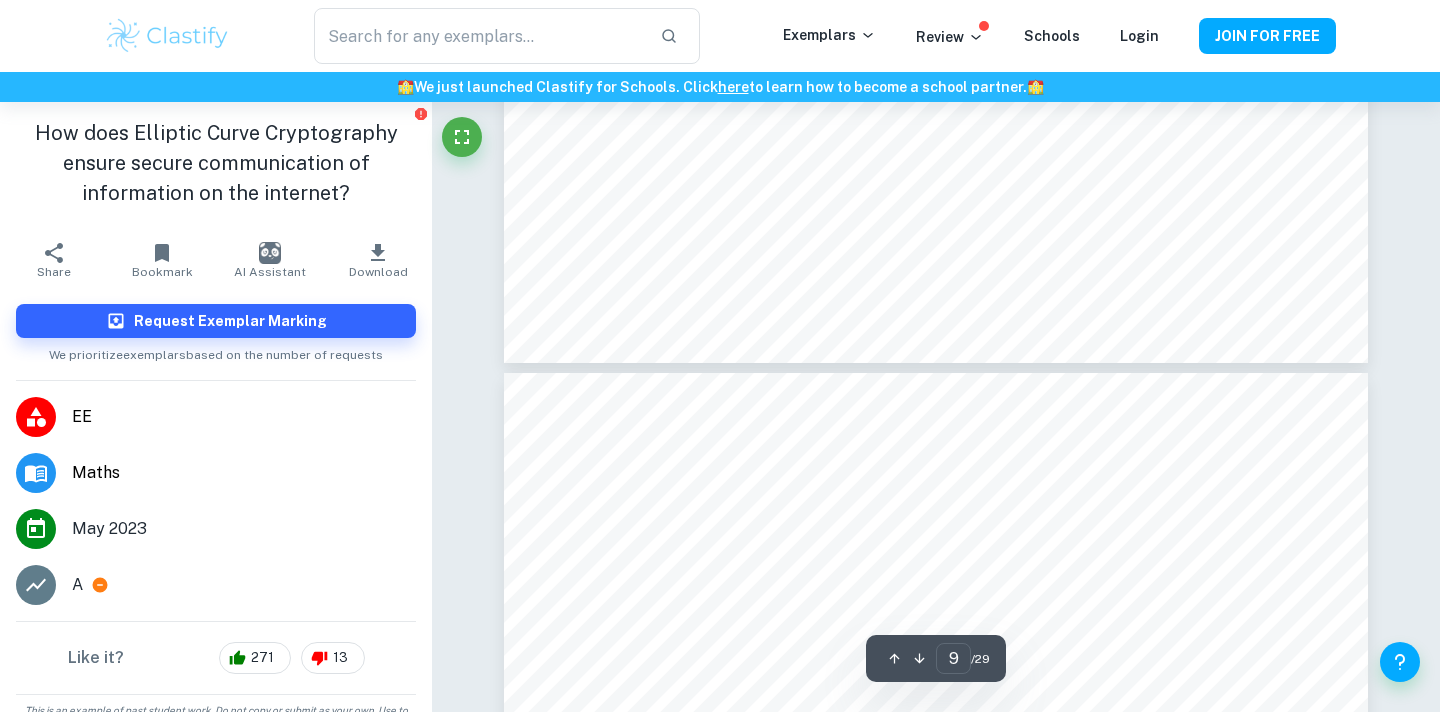 type on "10" 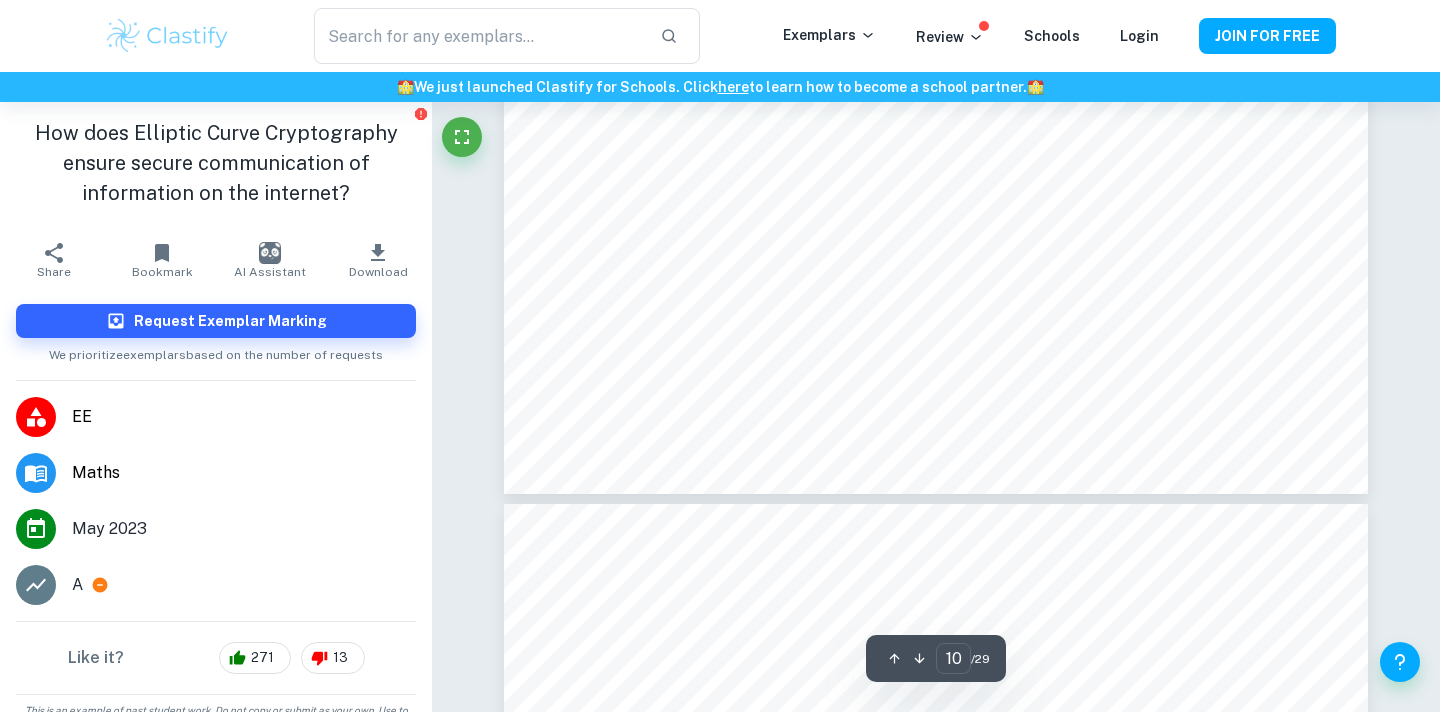 scroll, scrollTop: 12349, scrollLeft: 0, axis: vertical 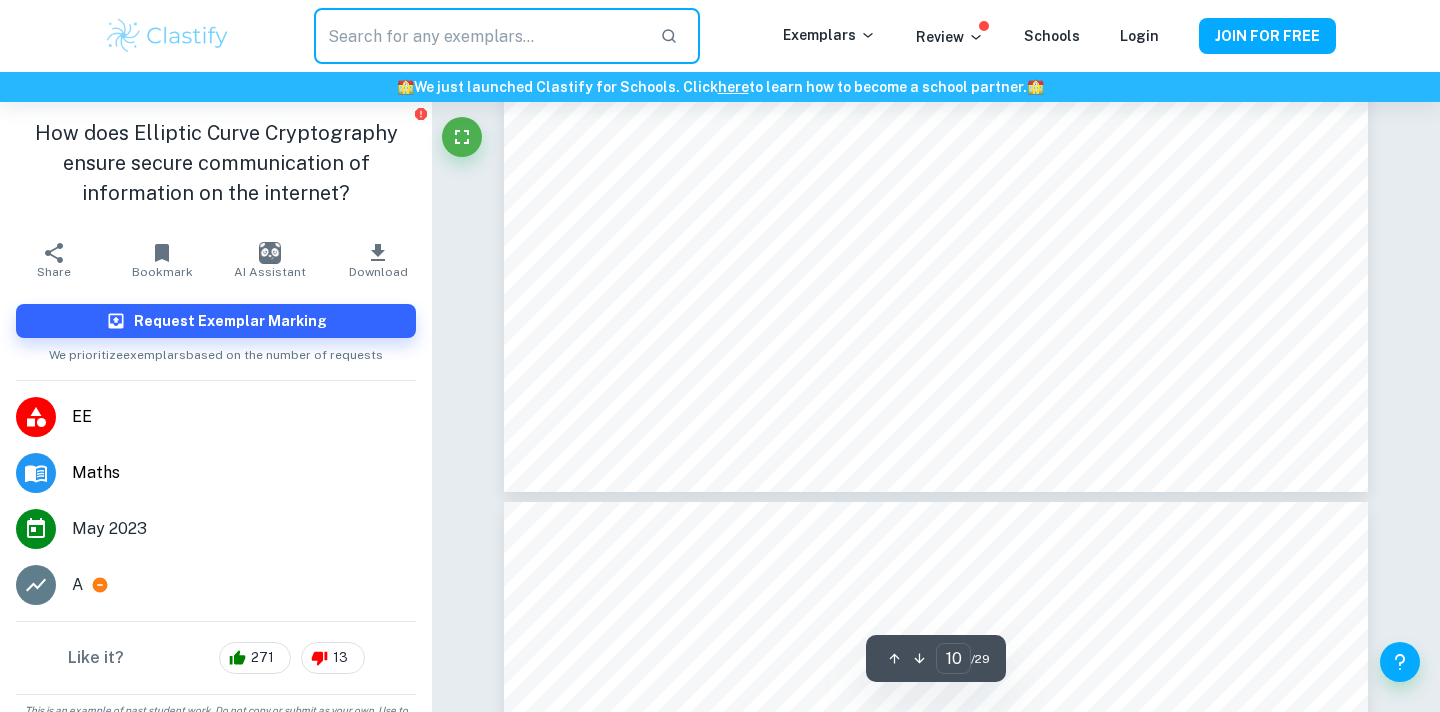 click at bounding box center (479, 36) 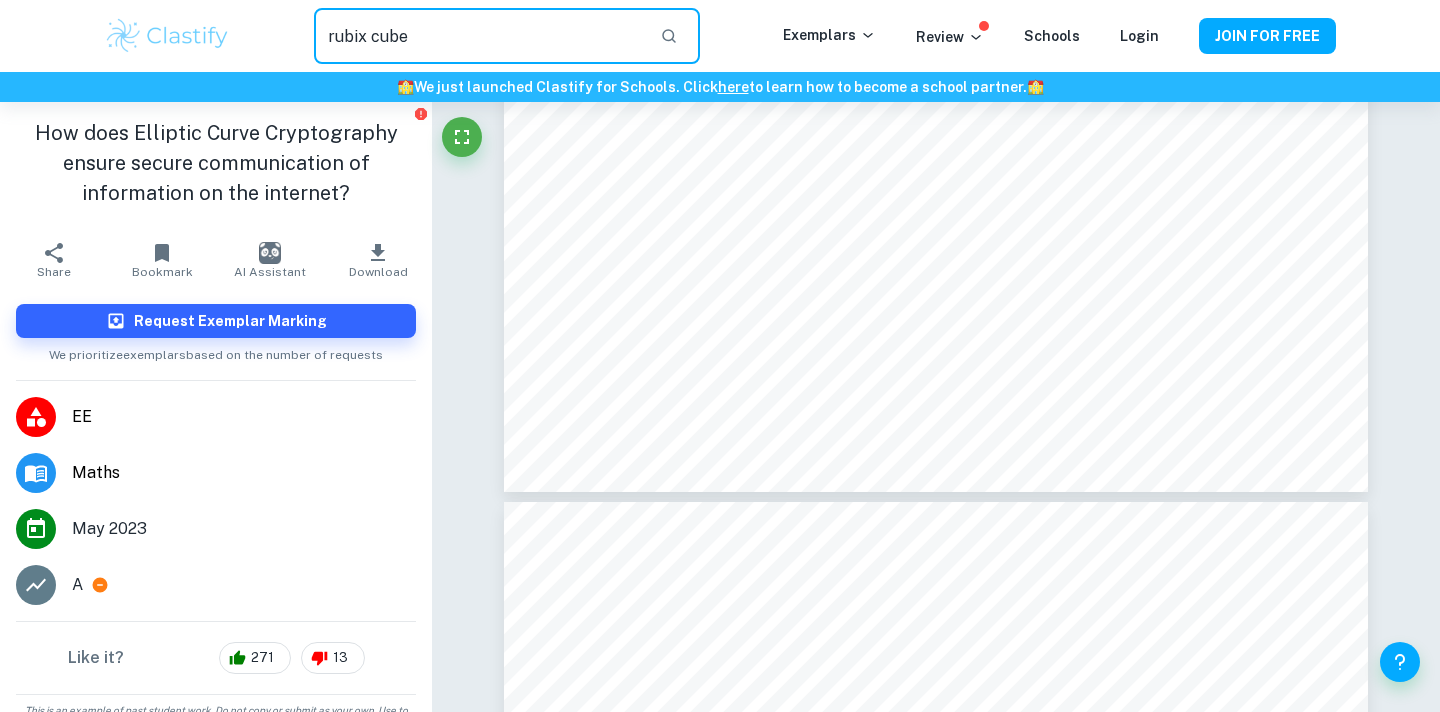 type on "rubix cube" 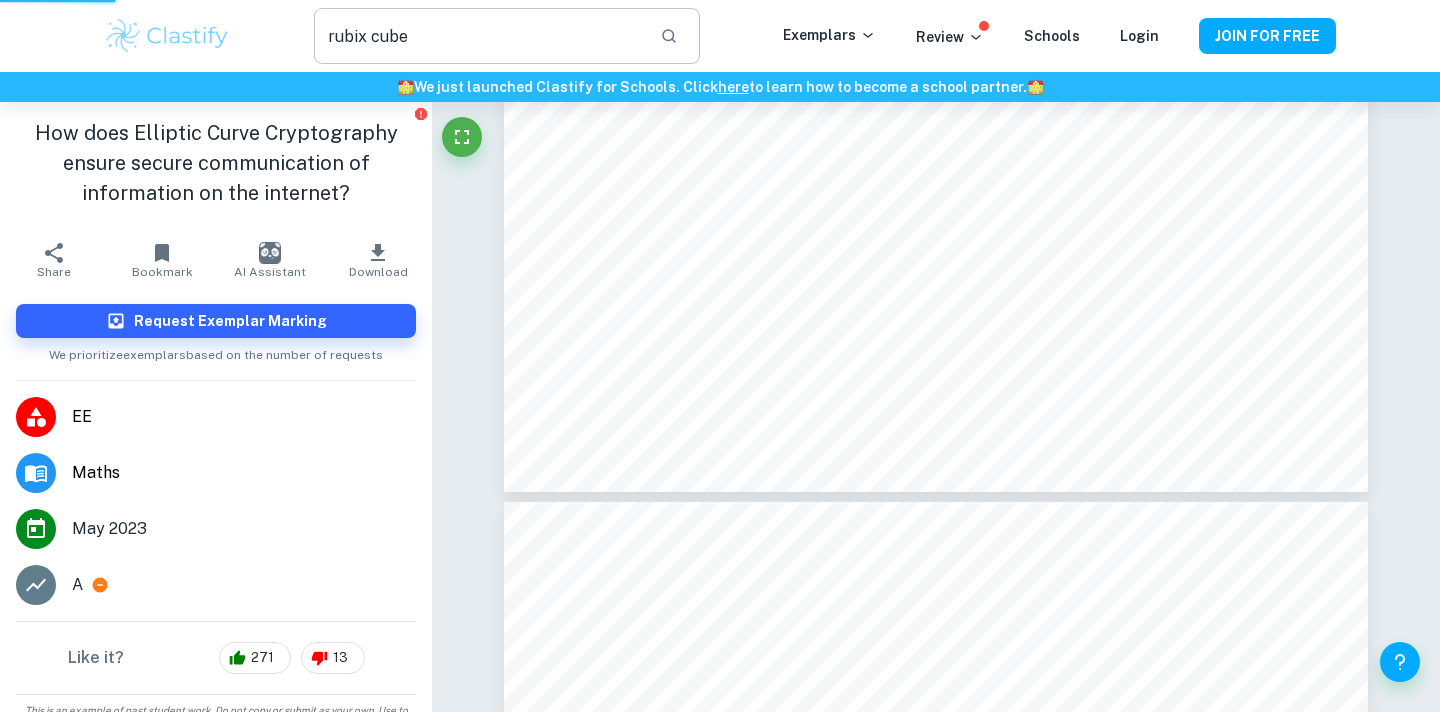 scroll, scrollTop: 0, scrollLeft: 0, axis: both 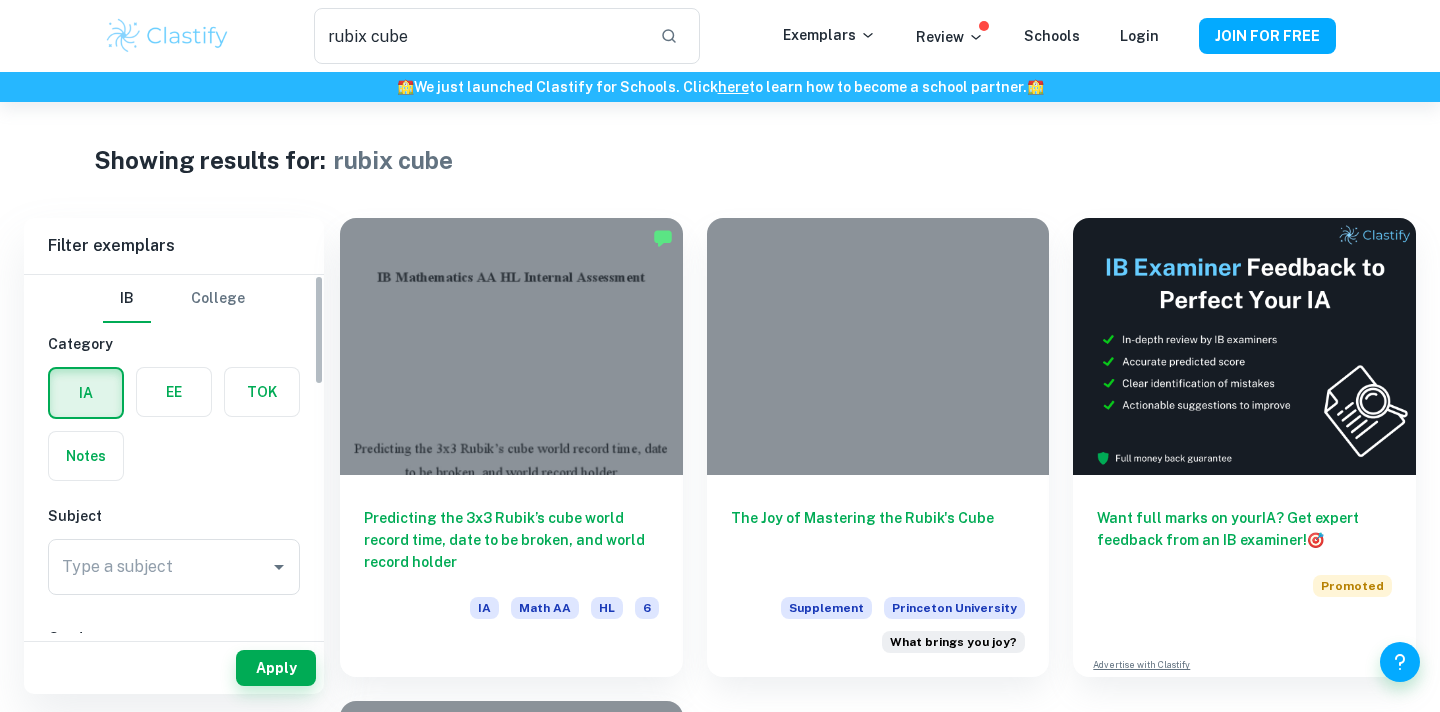 click at bounding box center [174, 392] 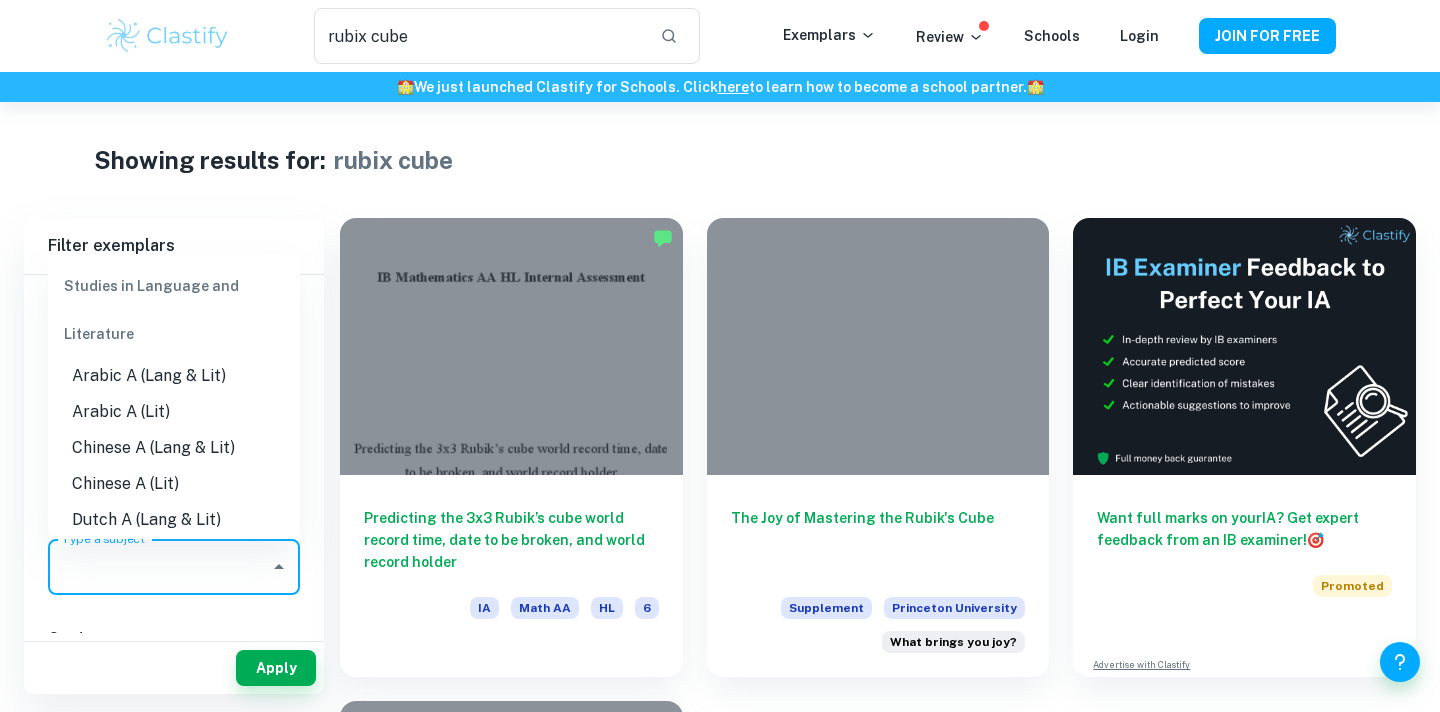 click on "Type a subject" at bounding box center [159, 567] 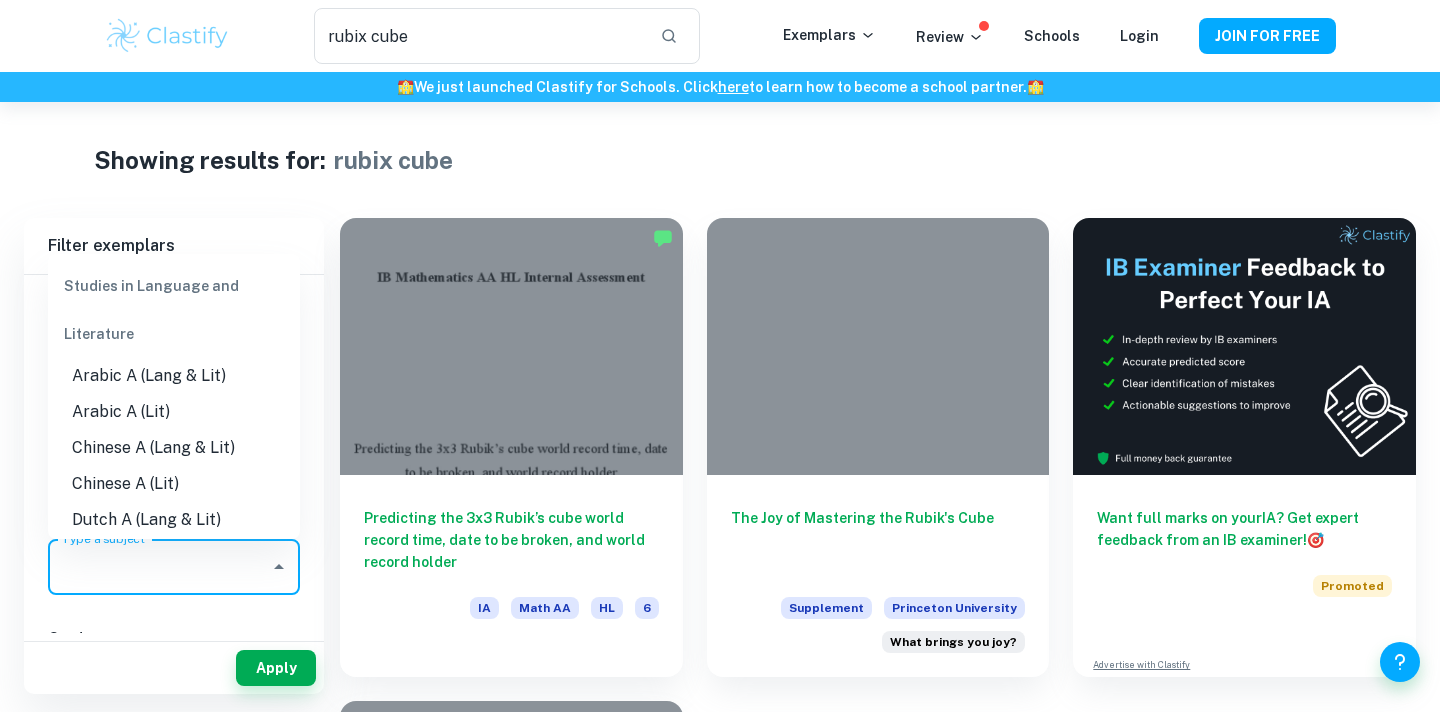 scroll, scrollTop: 268, scrollLeft: 0, axis: vertical 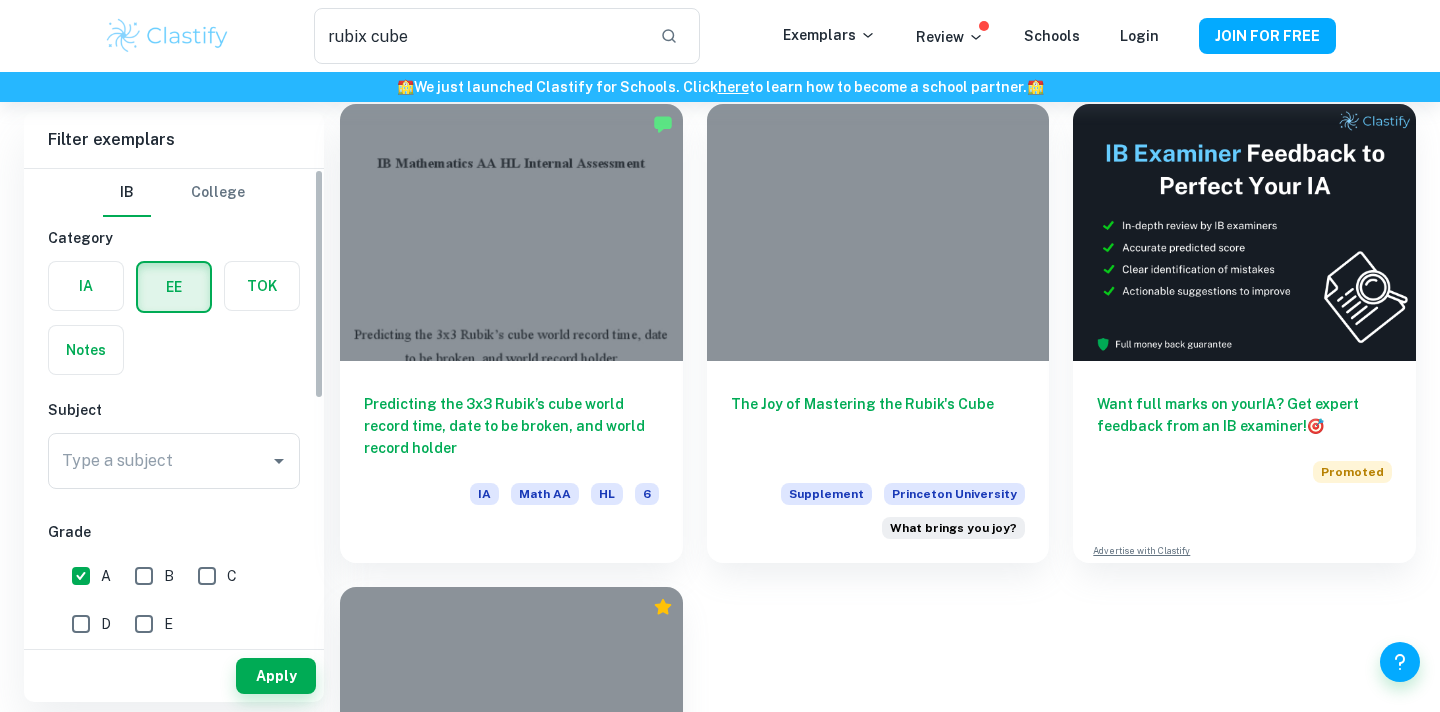 click on "Type a subject Type a subject" at bounding box center [174, 465] 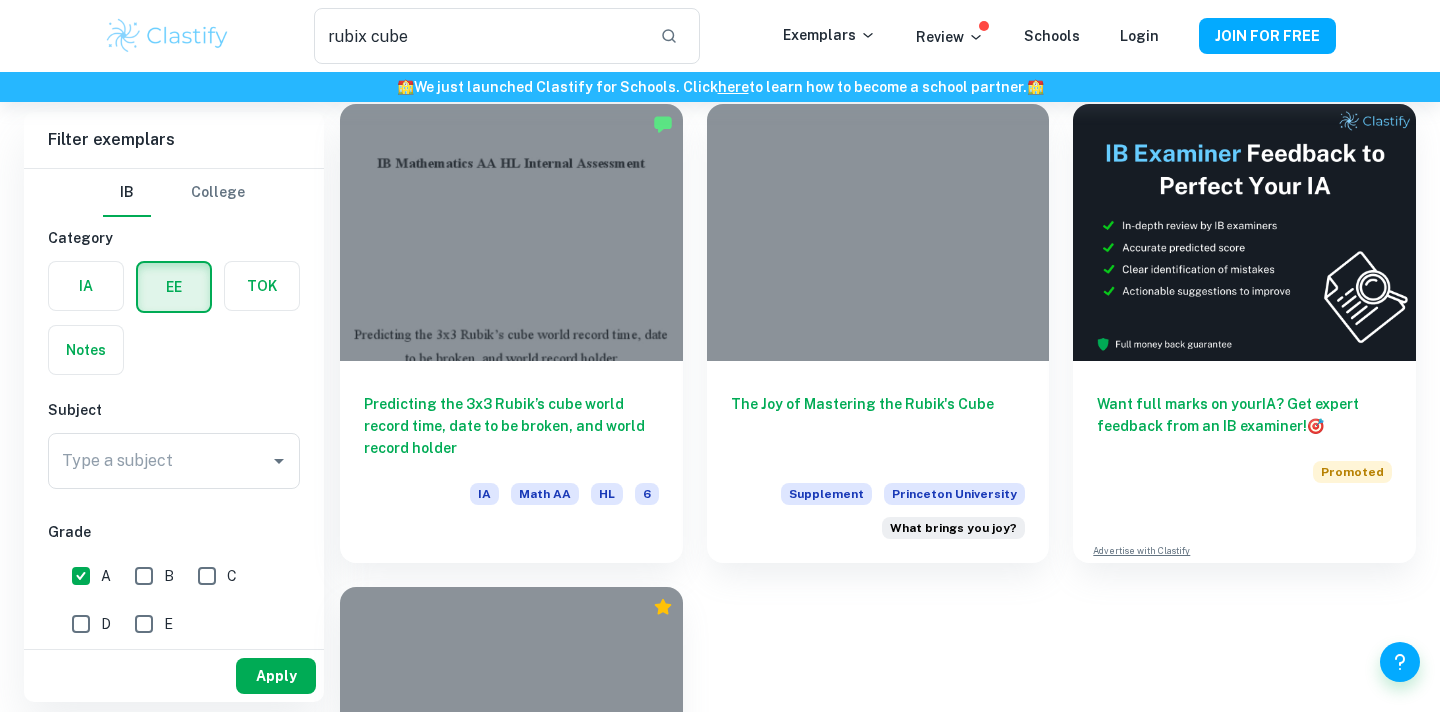 click on "Apply" at bounding box center [276, 676] 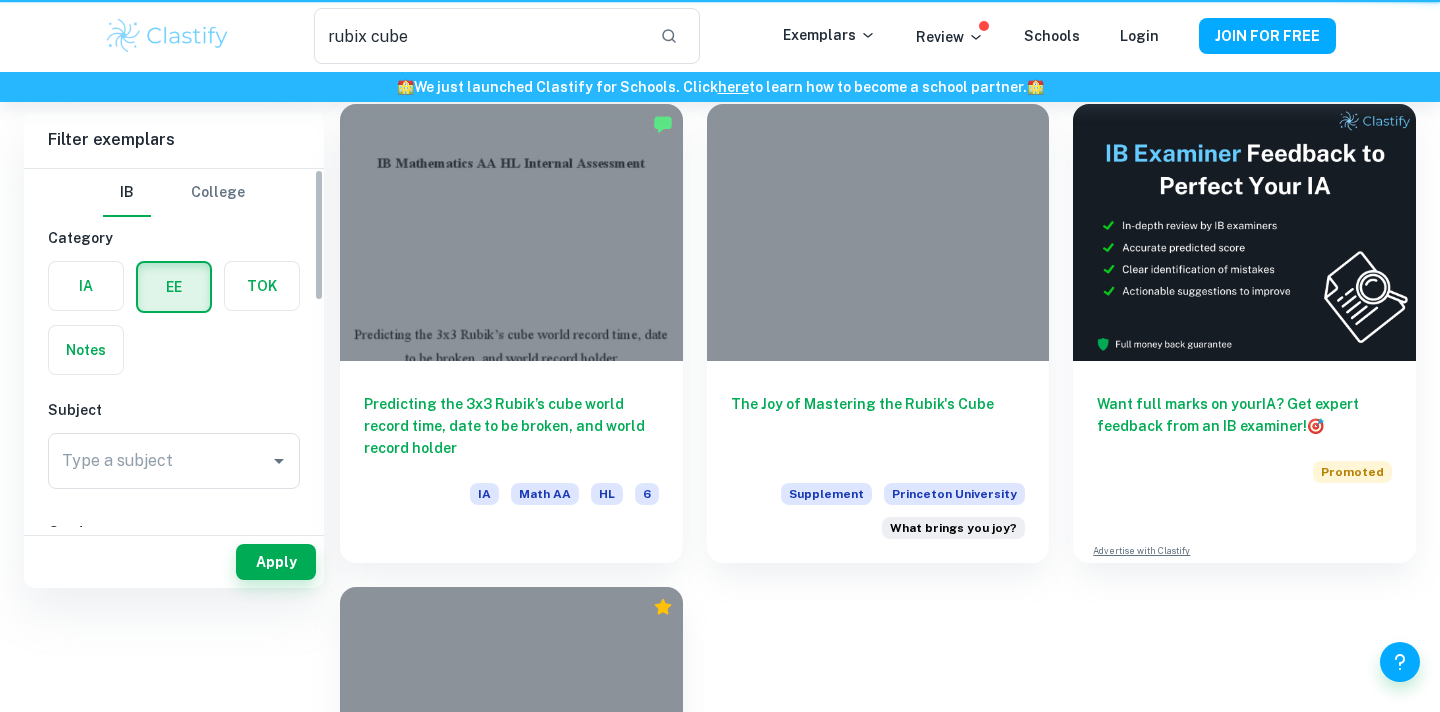 scroll, scrollTop: 0, scrollLeft: 0, axis: both 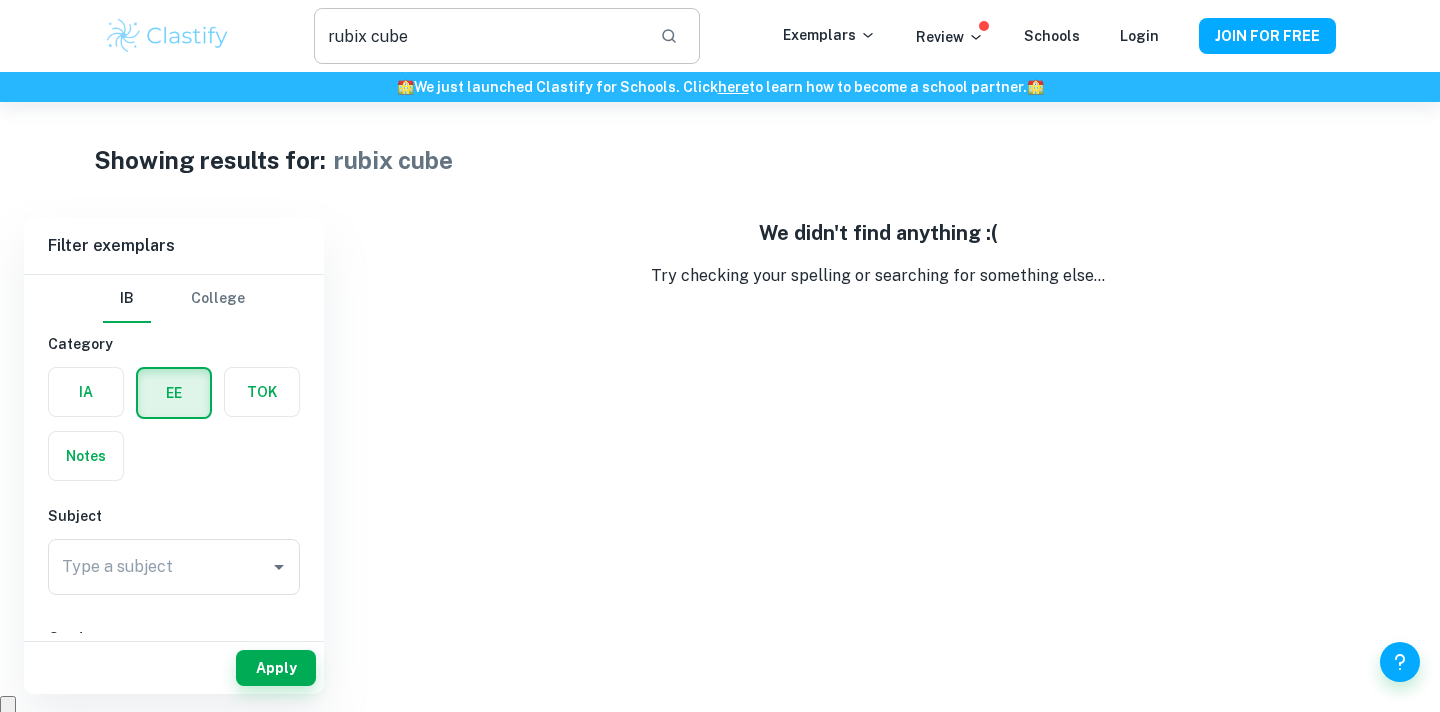 click on "rubix cube" at bounding box center [479, 36] 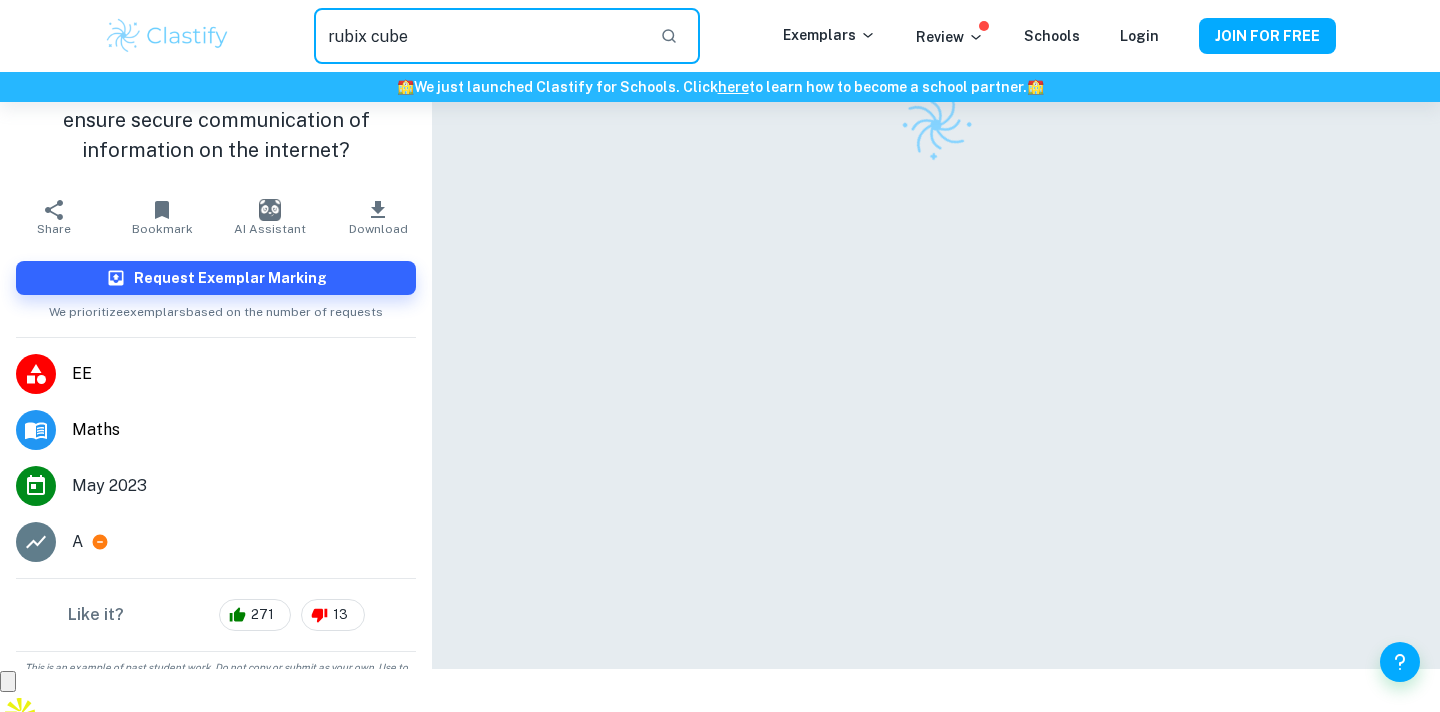 scroll, scrollTop: 0, scrollLeft: 0, axis: both 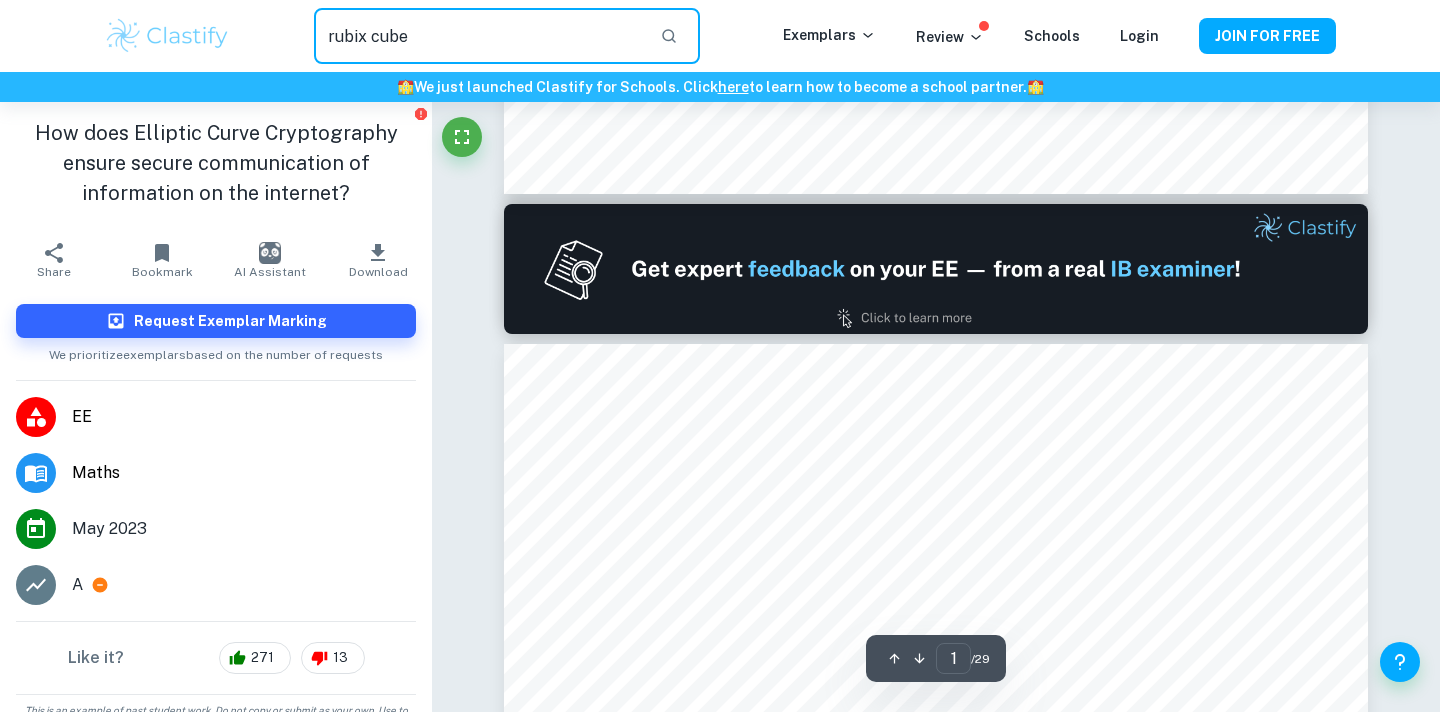 type on "2" 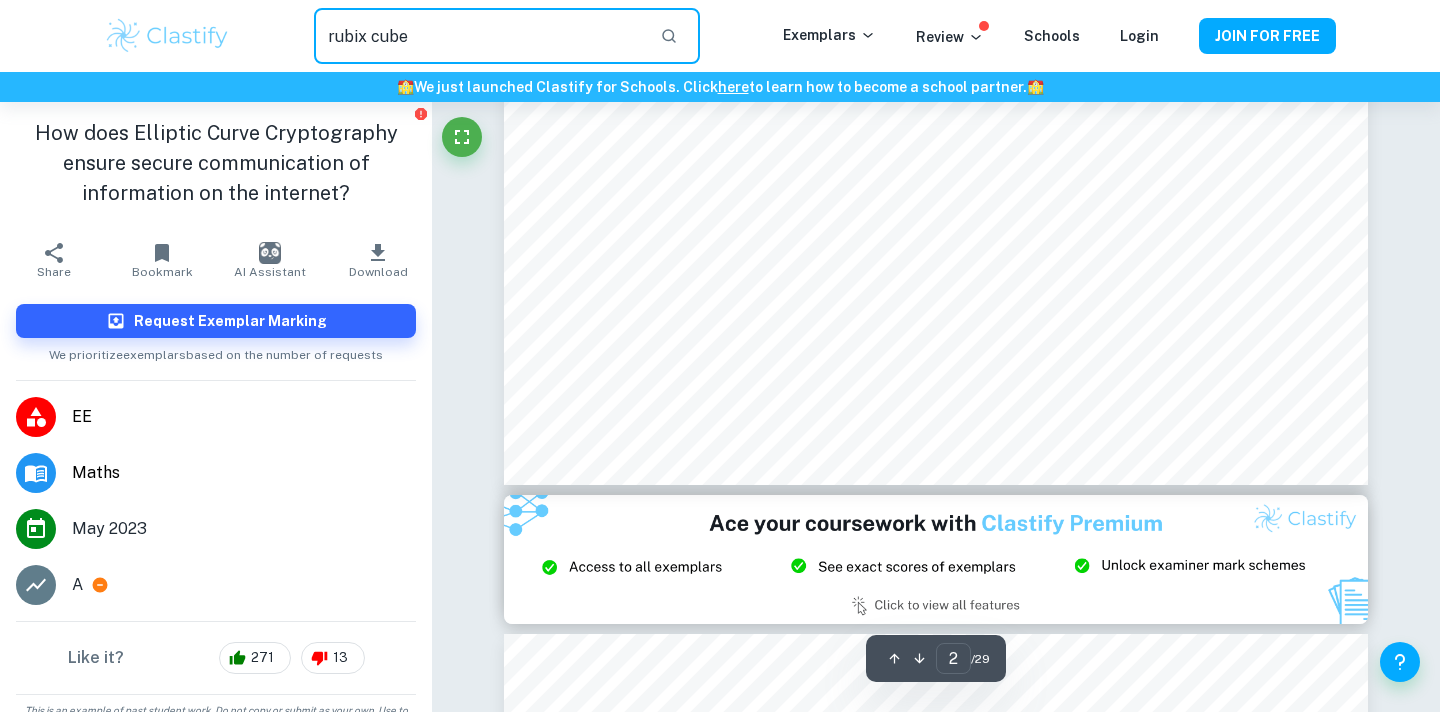 scroll, scrollTop: 2290, scrollLeft: 0, axis: vertical 